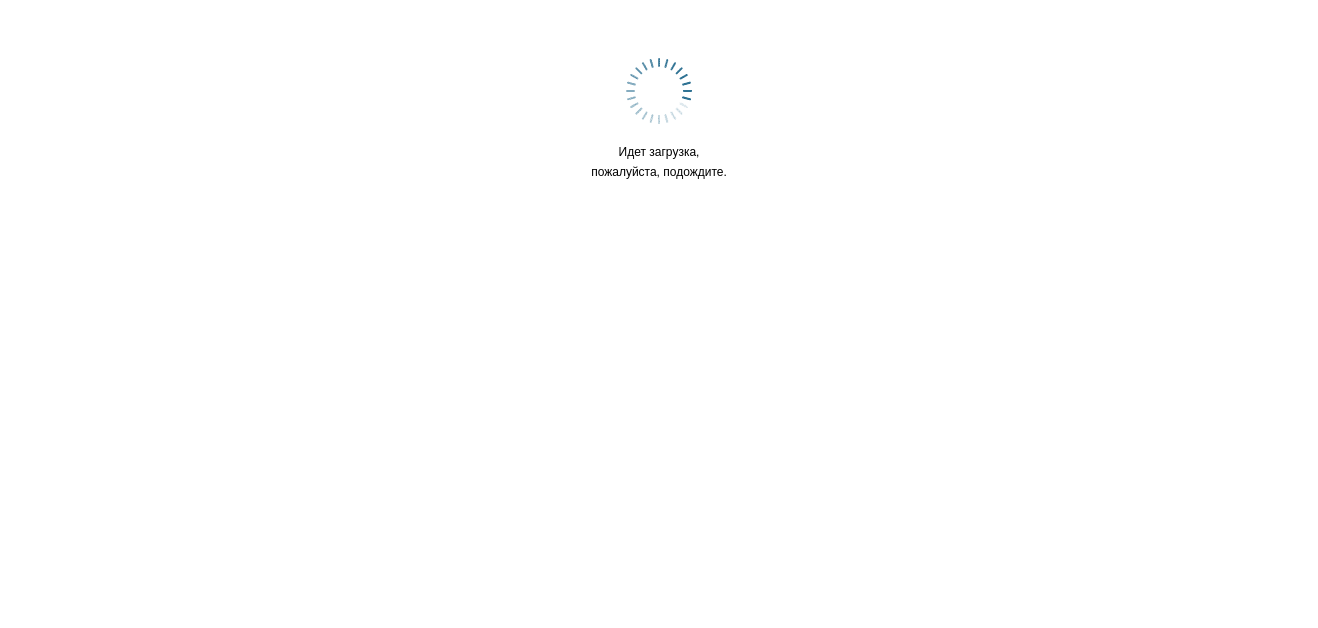 scroll, scrollTop: 0, scrollLeft: 0, axis: both 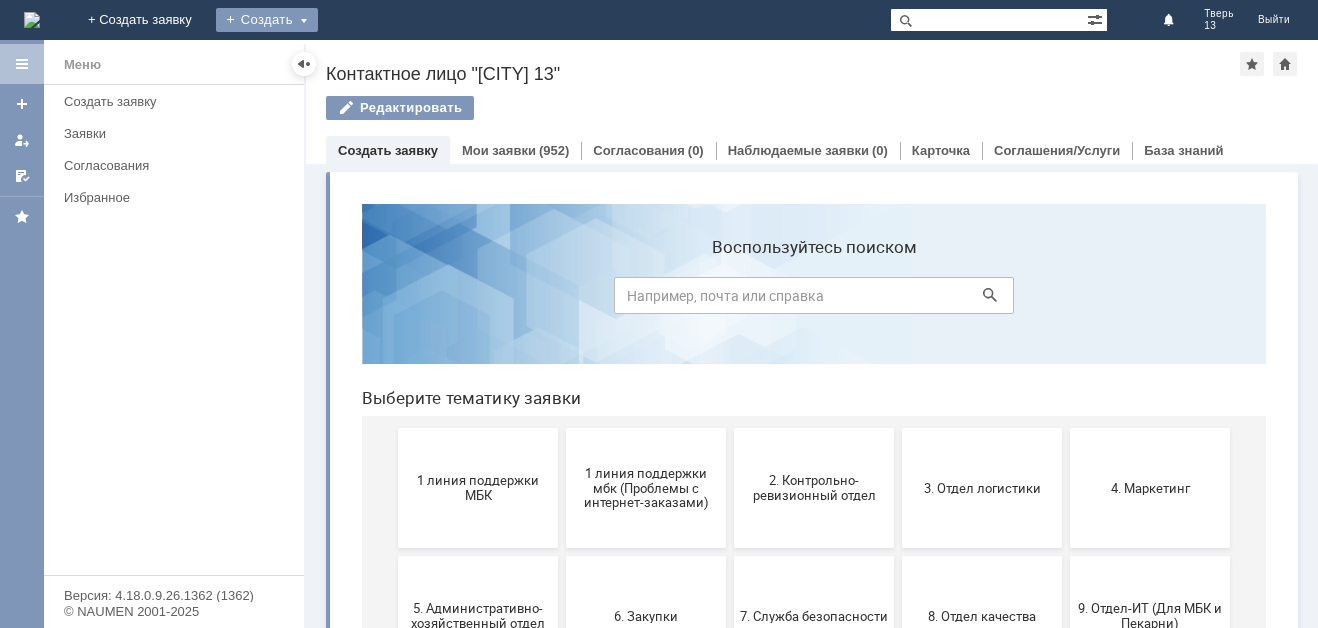 click on "Создать" at bounding box center (267, 20) 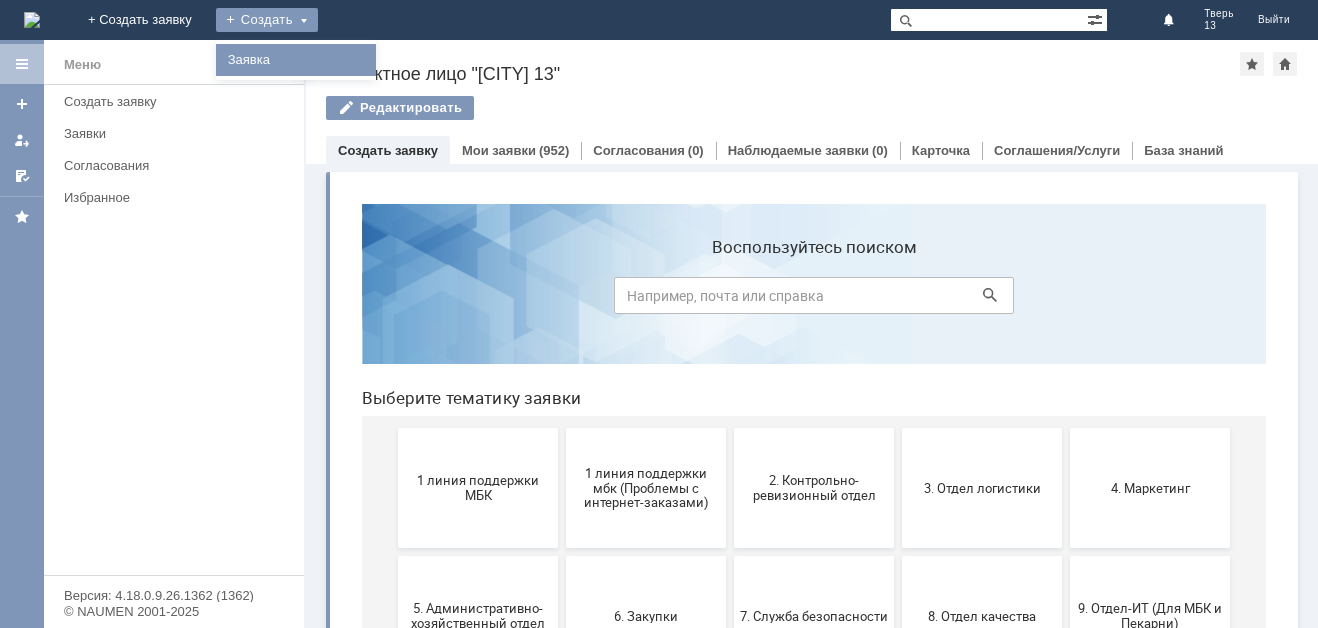 click on "Заявка" at bounding box center (296, 60) 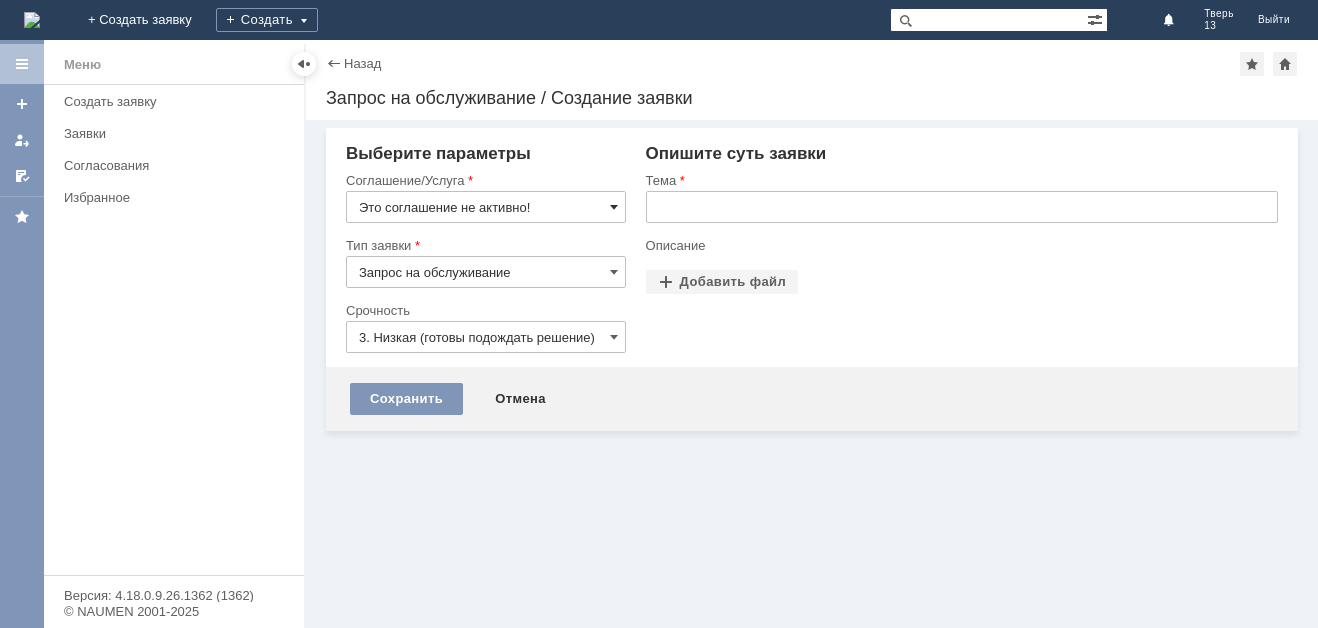 click at bounding box center [614, 207] 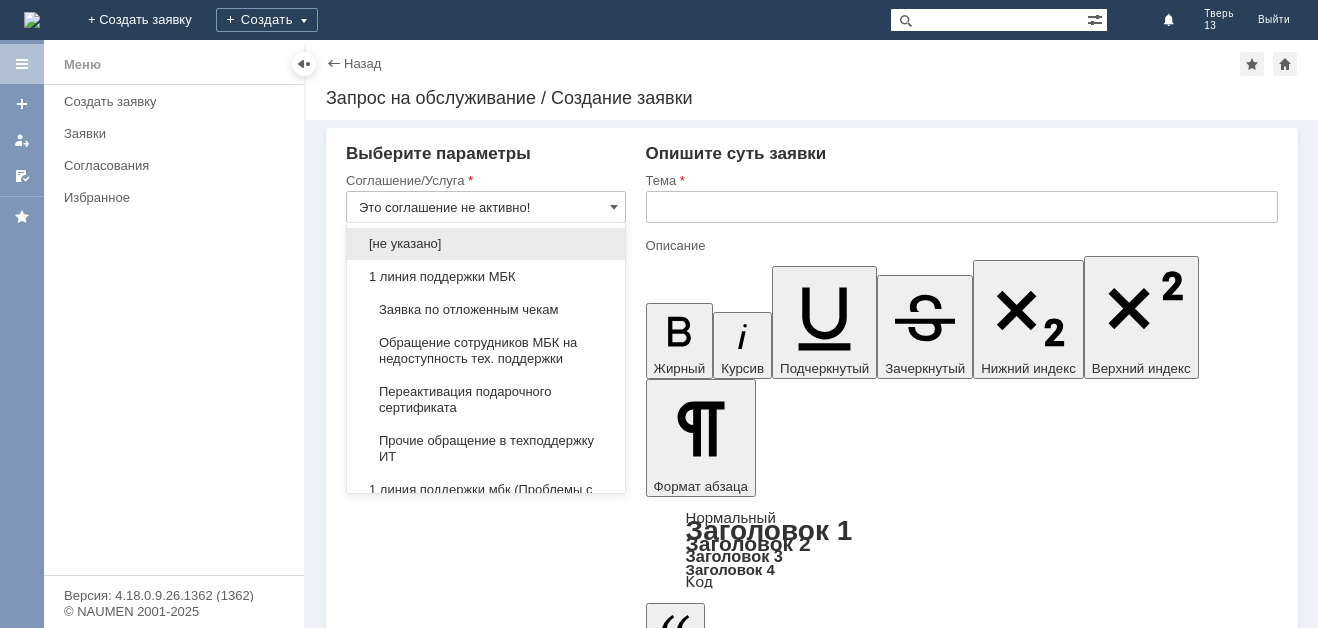 scroll, scrollTop: 0, scrollLeft: 0, axis: both 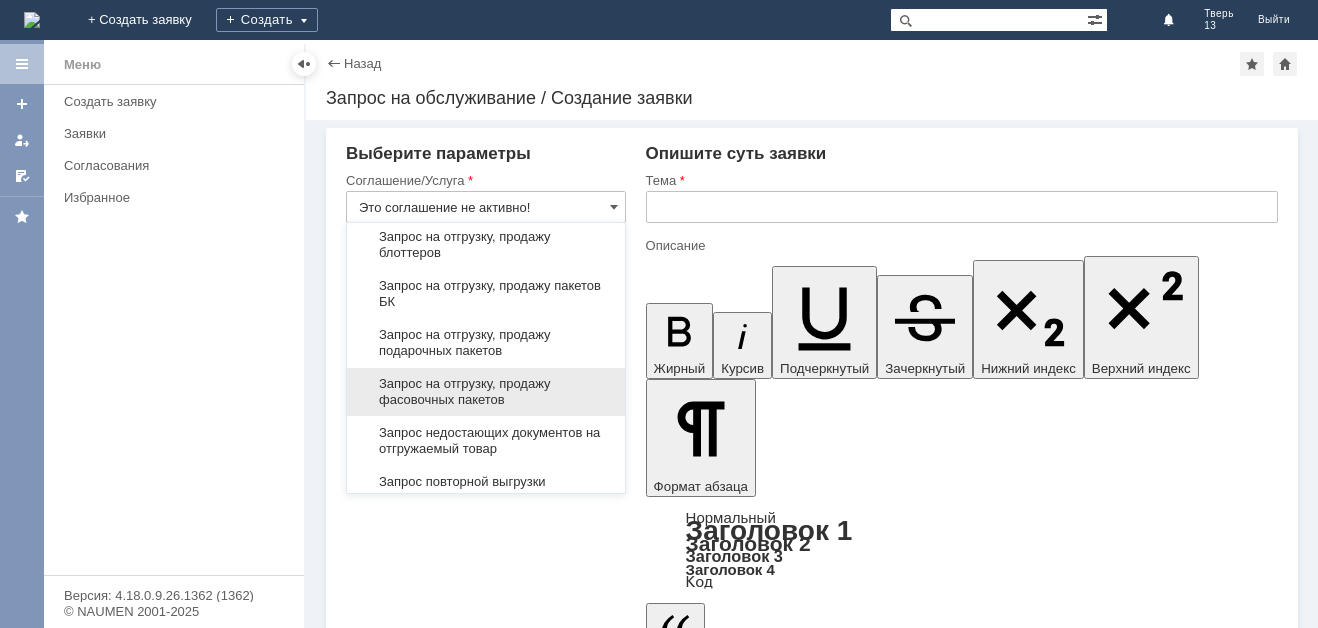 click on "Запрос на отгрузку, продажу фасовочных пакетов" at bounding box center [486, 392] 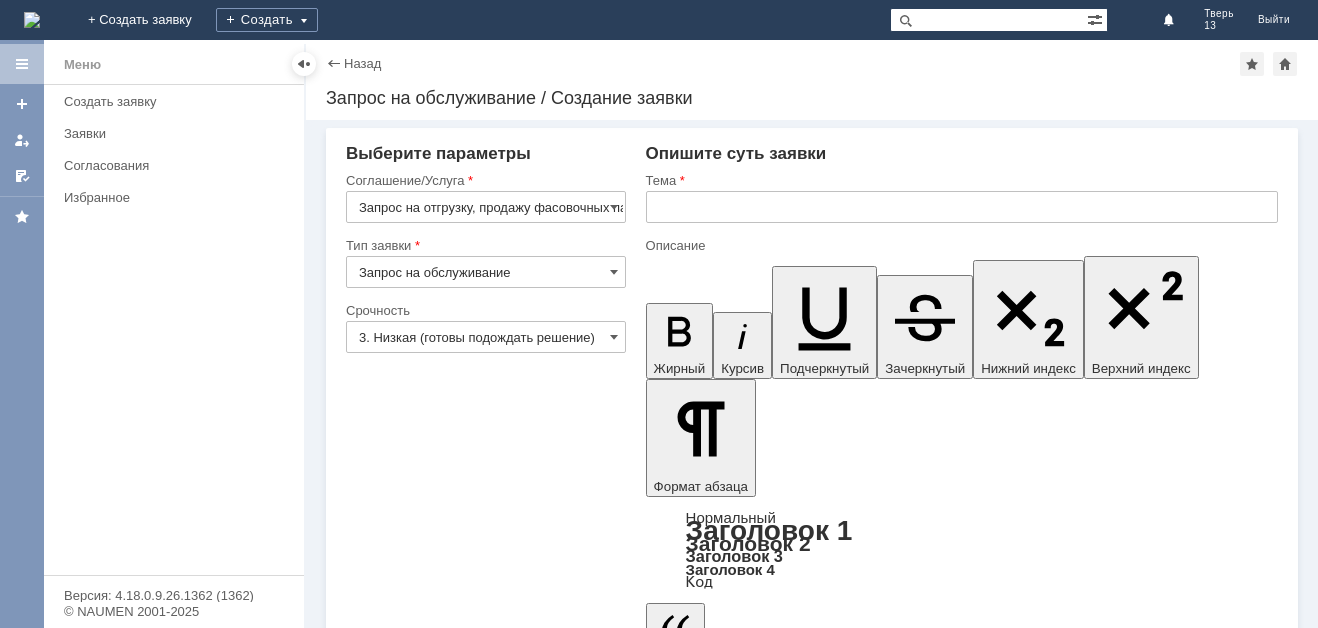 type on "Запрос на отгрузку, продажу фасовочных пакетов" 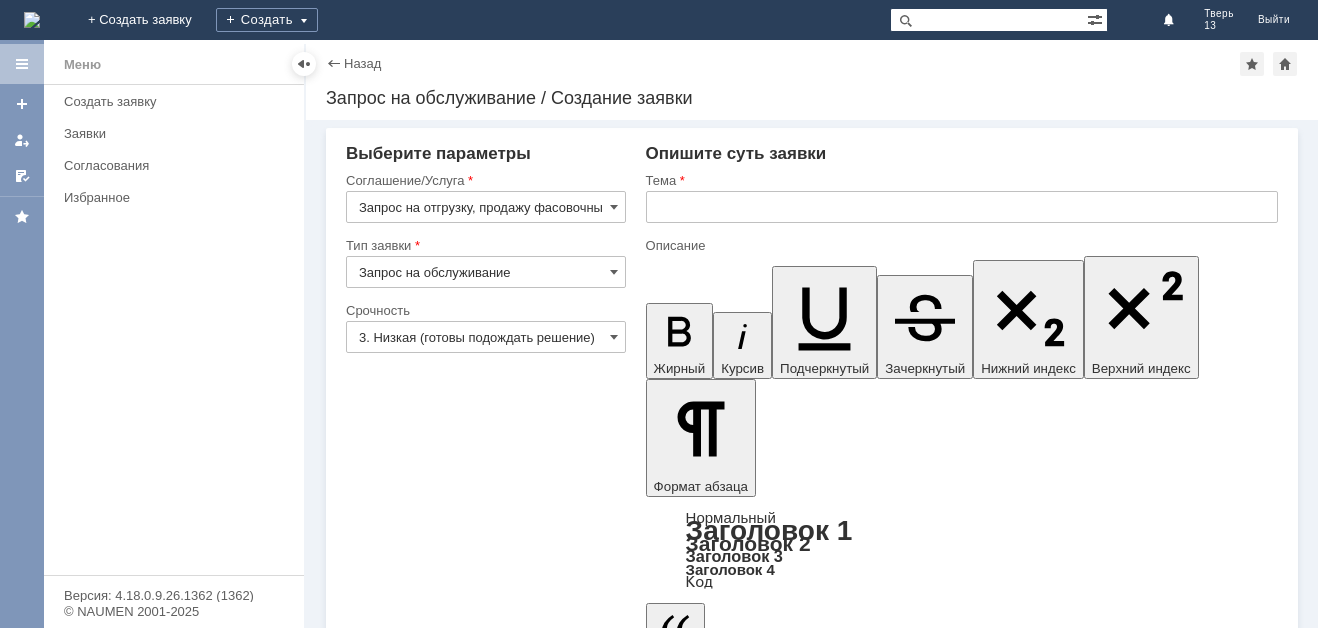 click on "Запрос на обслуживание" at bounding box center [486, 272] 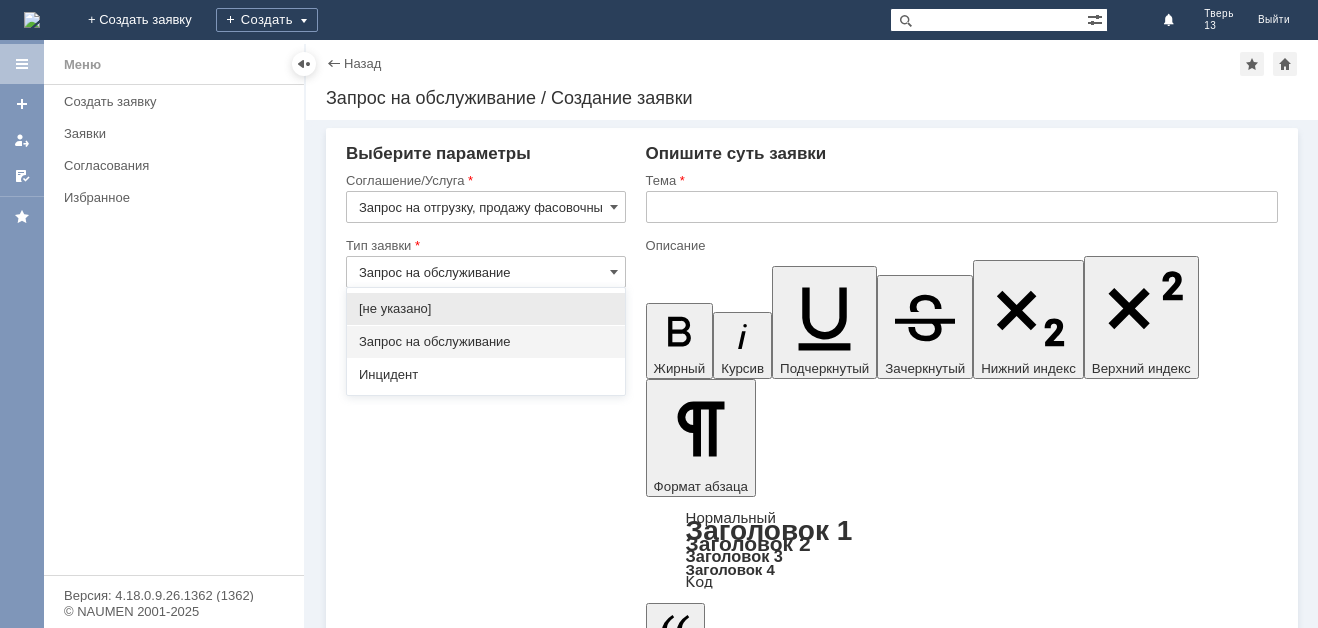 drag, startPoint x: 577, startPoint y: 283, endPoint x: 575, endPoint y: 293, distance: 10.198039 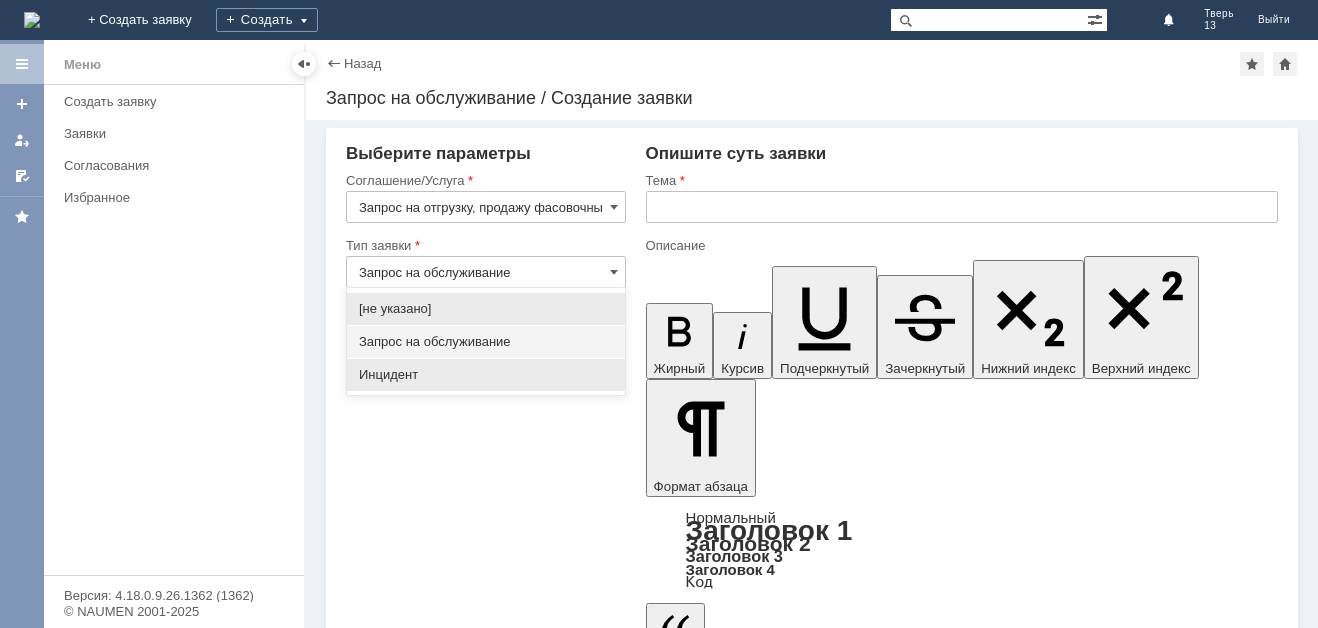 click on "Инцидент" at bounding box center [486, 375] 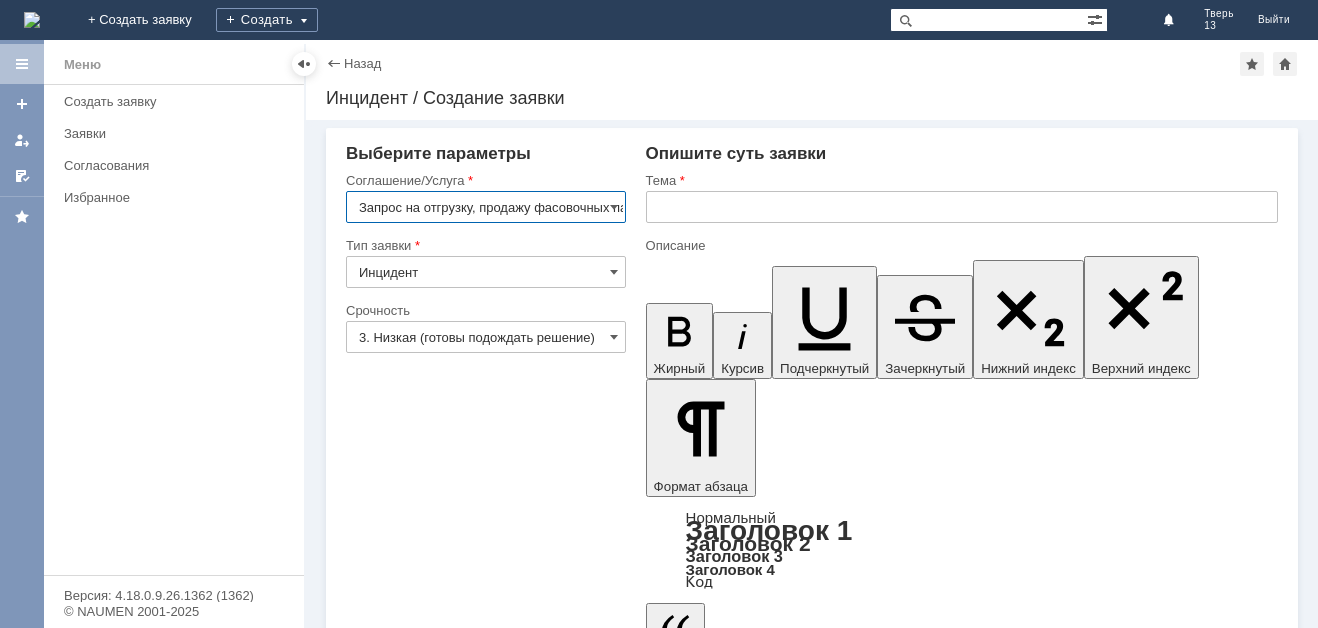 scroll, scrollTop: 0, scrollLeft: 0, axis: both 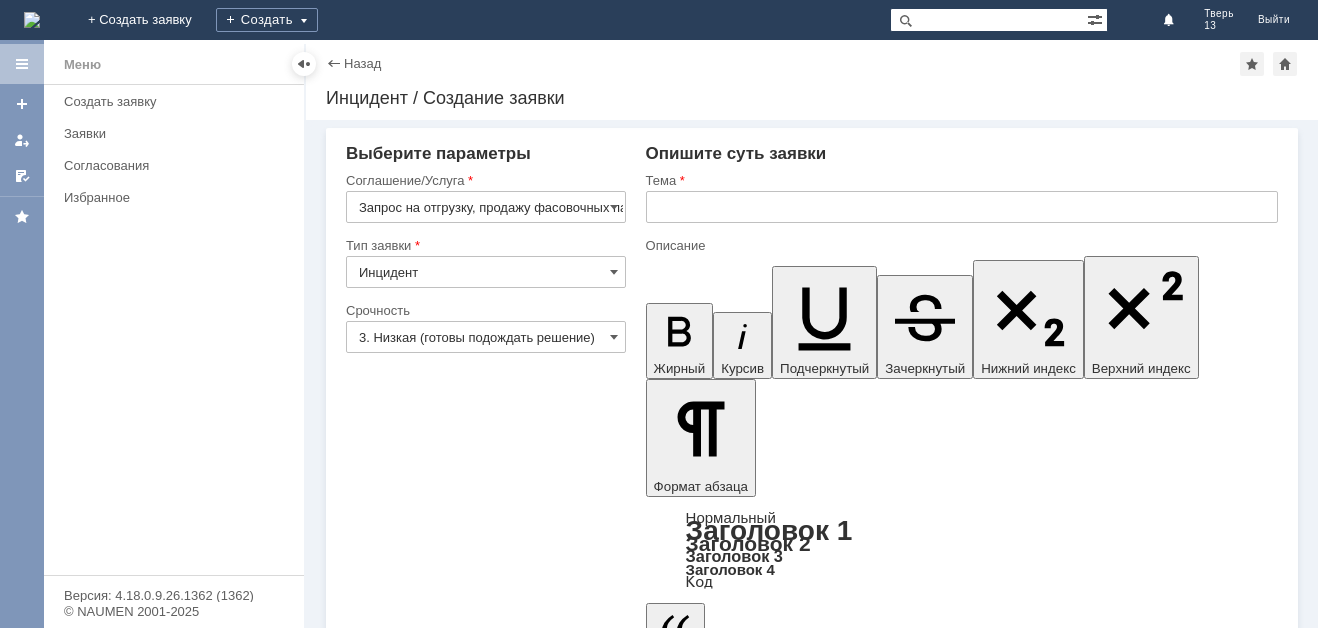 click at bounding box center [486, 295] 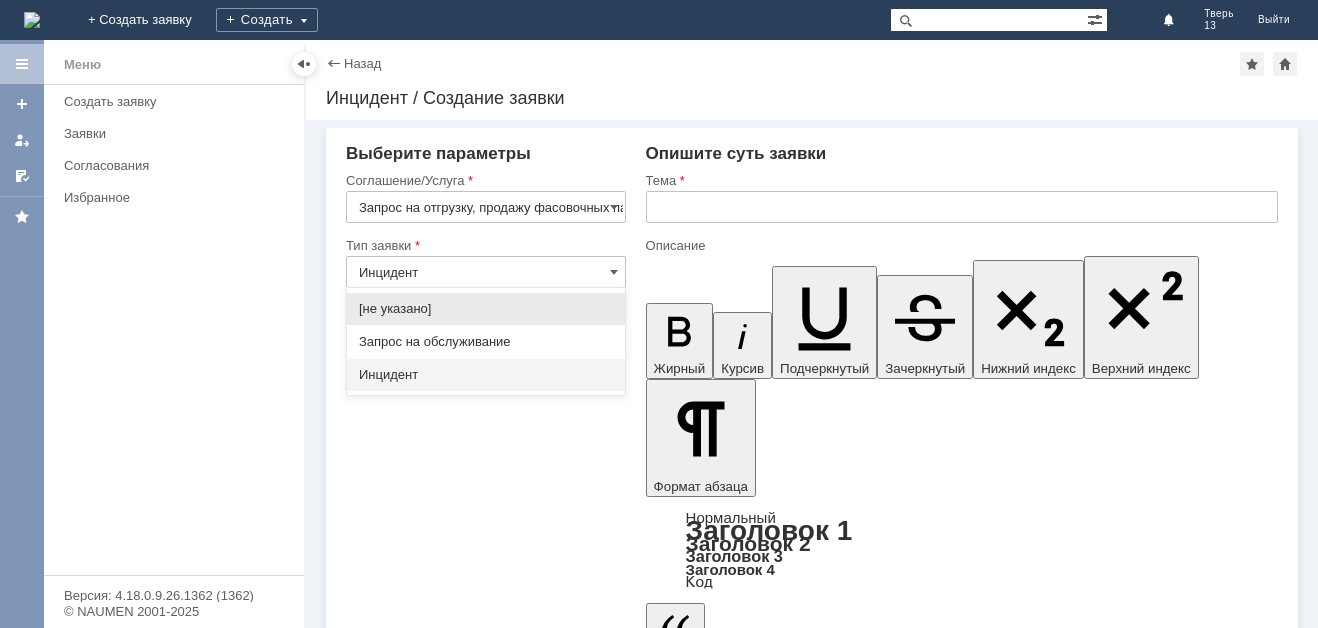 click on "[не указано]" at bounding box center [486, 309] 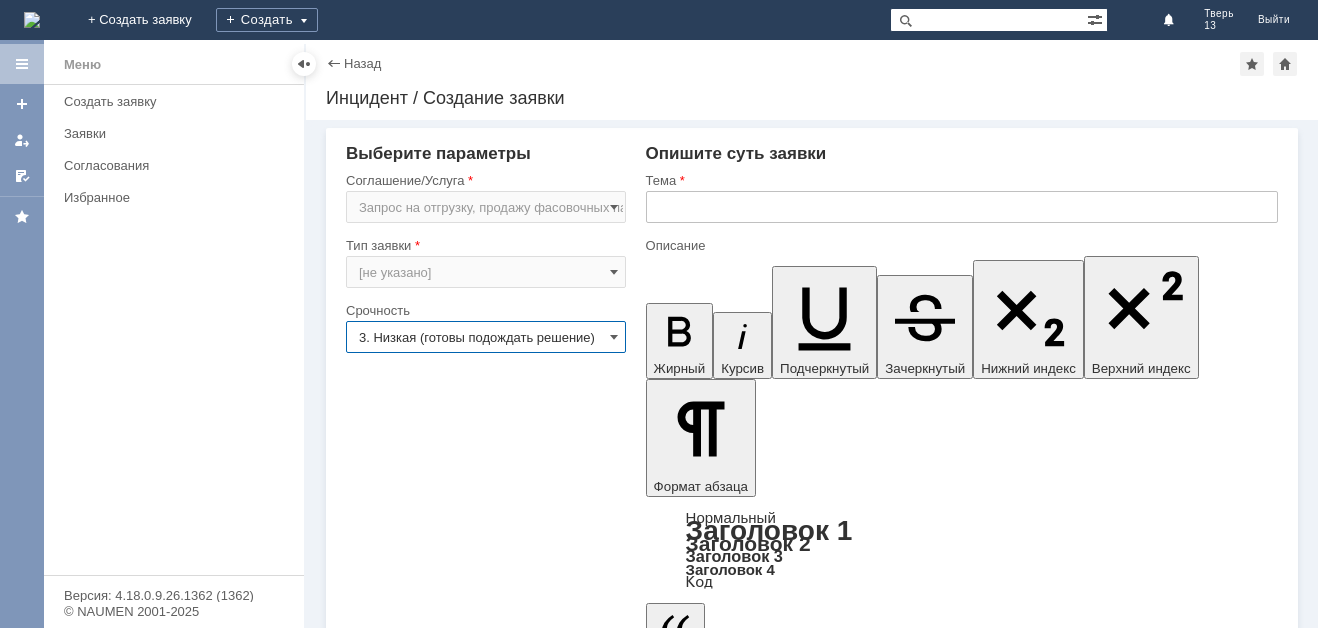 click on "3. Низкая (готовы подождать решение)" at bounding box center [486, 337] 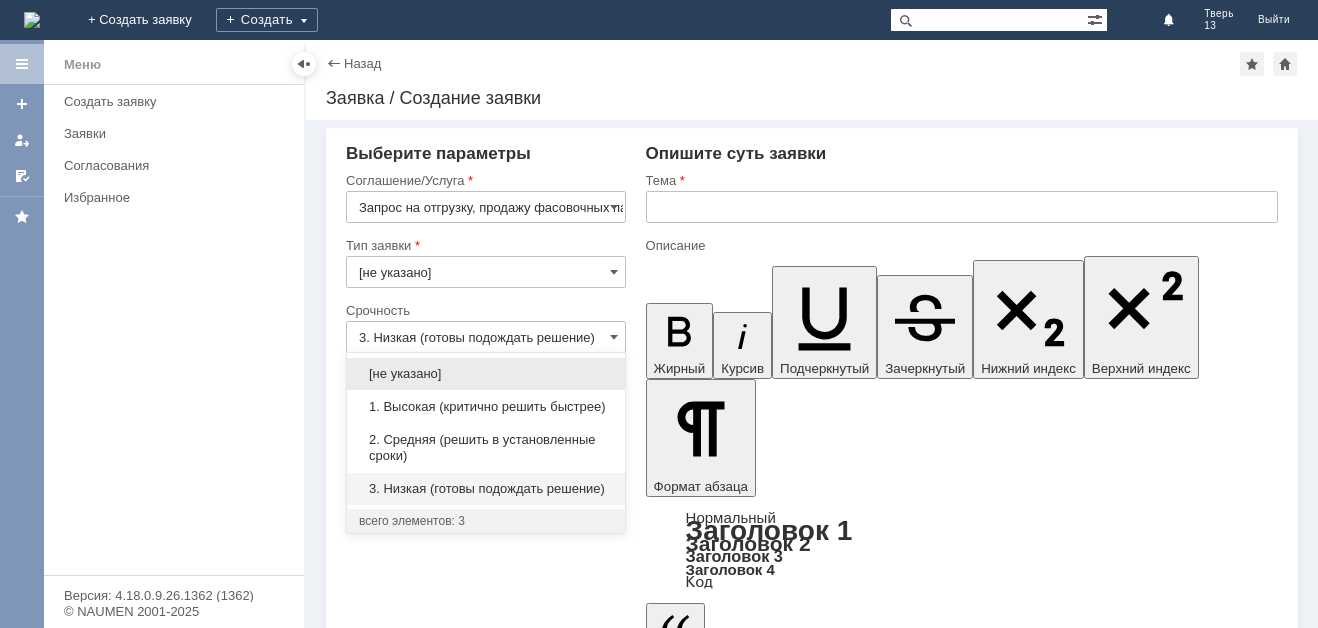 type on "[не указано]" 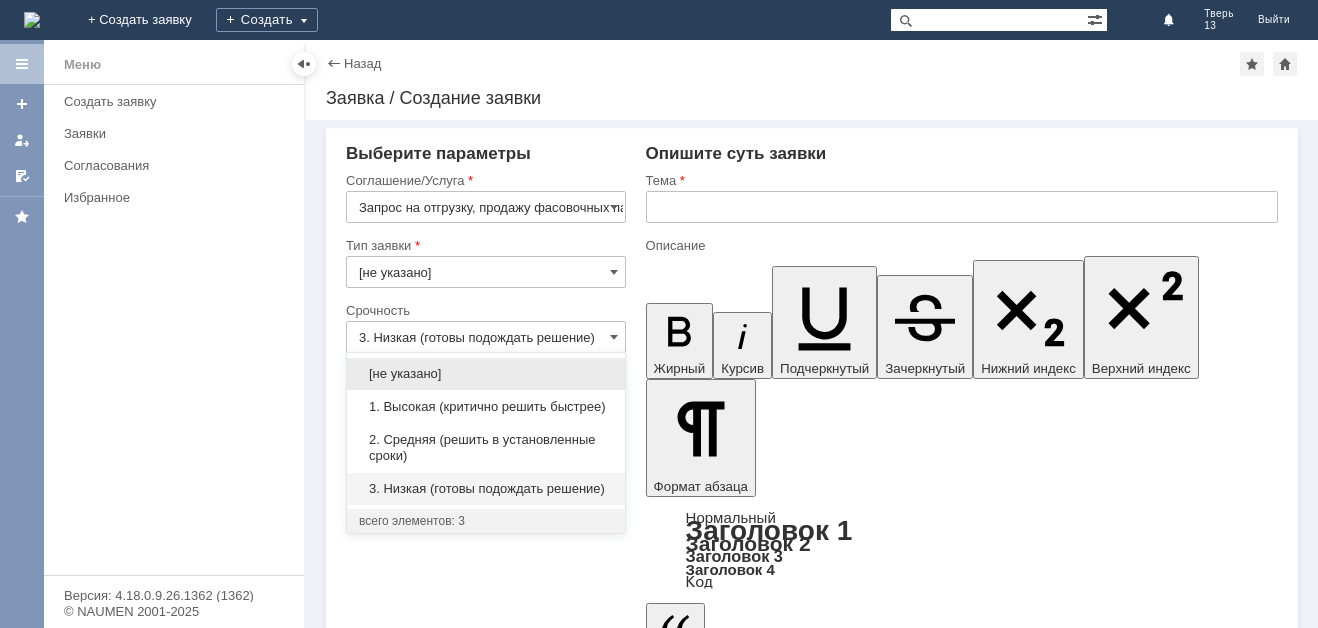 scroll, scrollTop: 0, scrollLeft: 0, axis: both 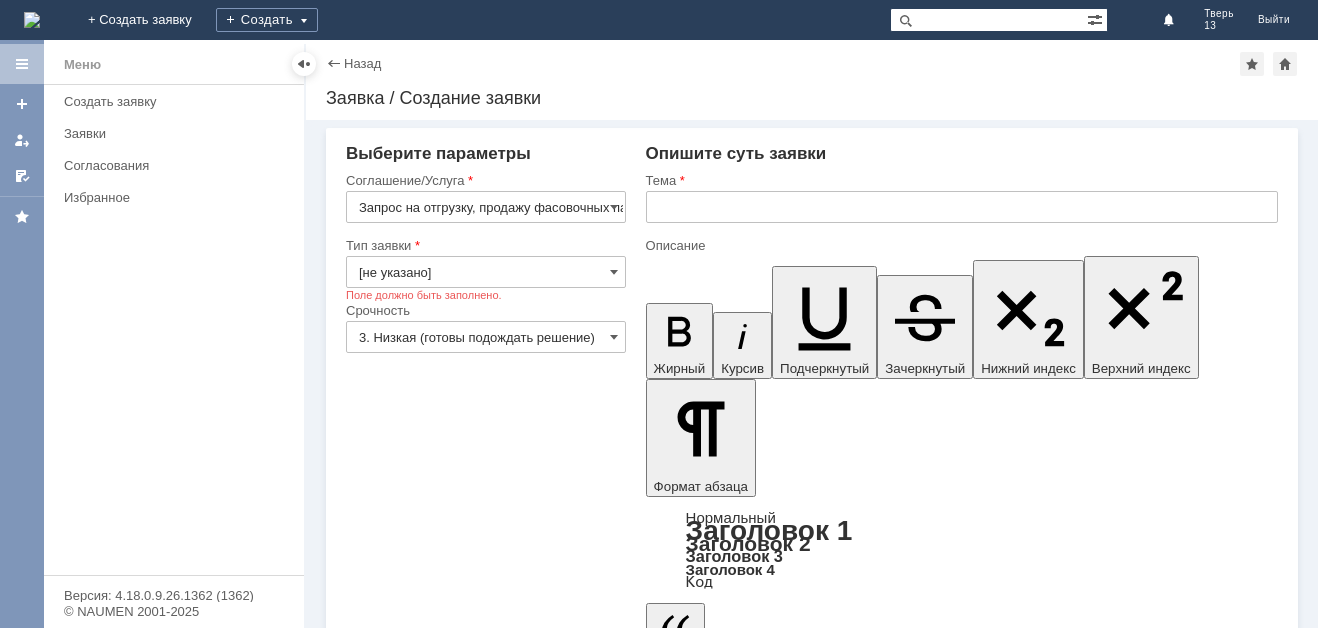 click on "[не указано]" at bounding box center (486, 272) 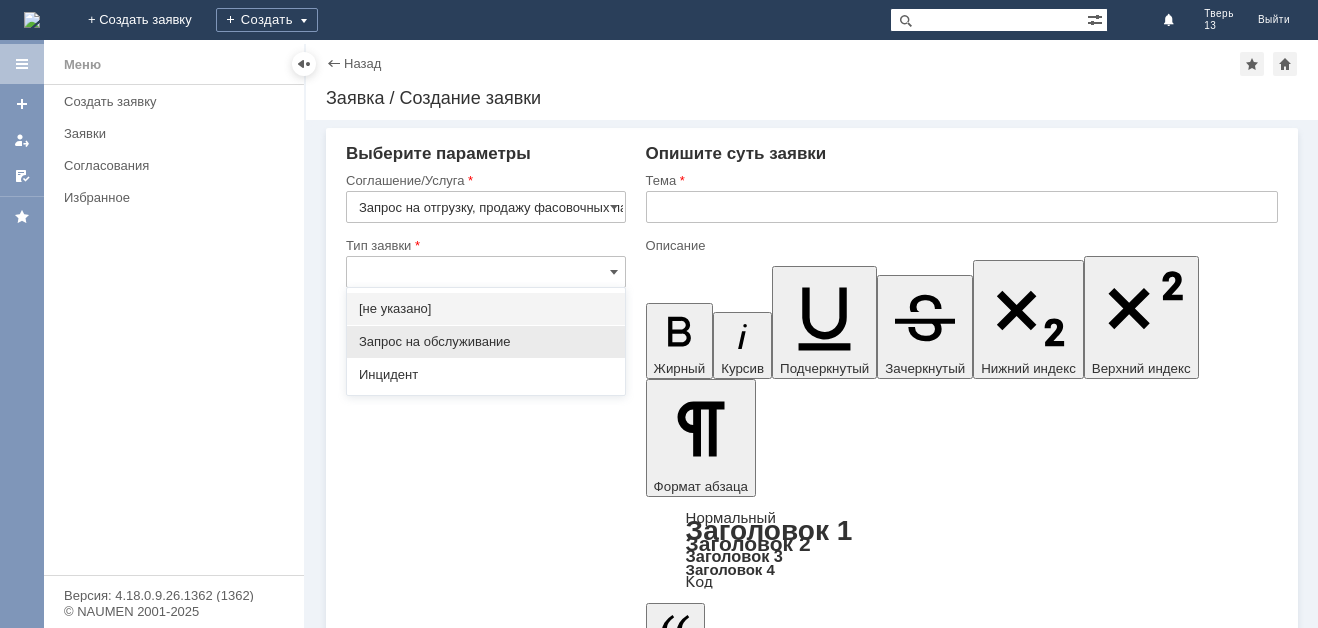 type on "3. Низкая (готовы подождать решение)" 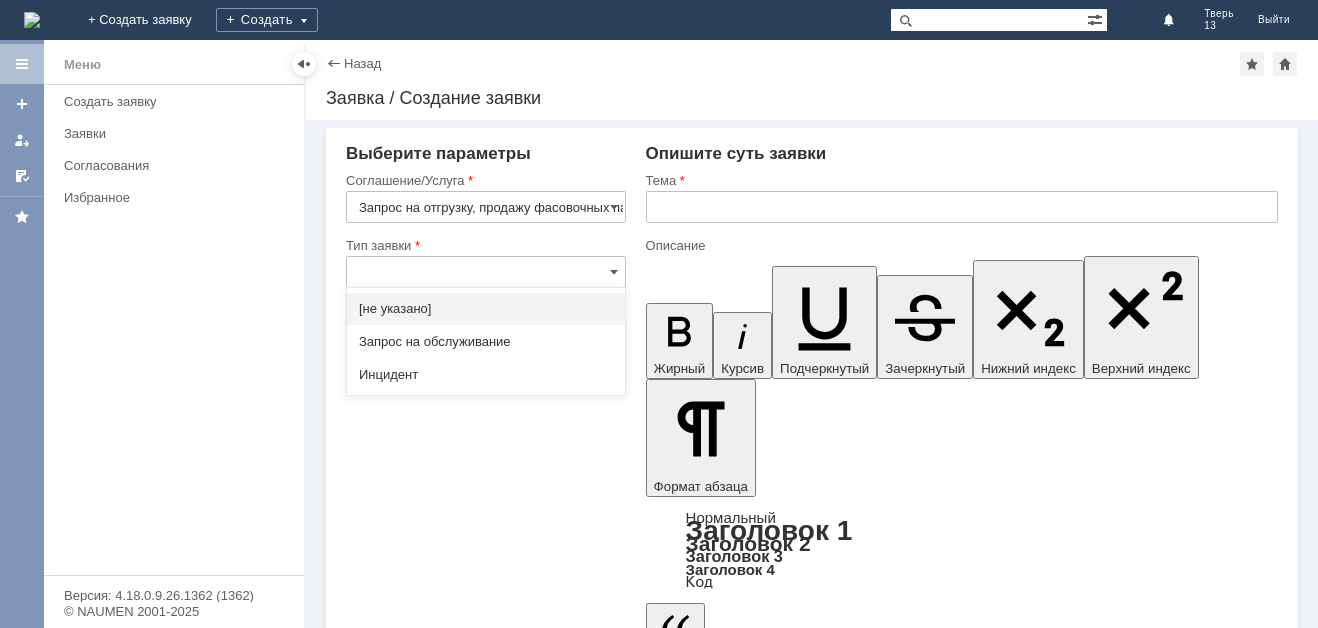 click on "Запрос на обслуживание" at bounding box center (486, 342) 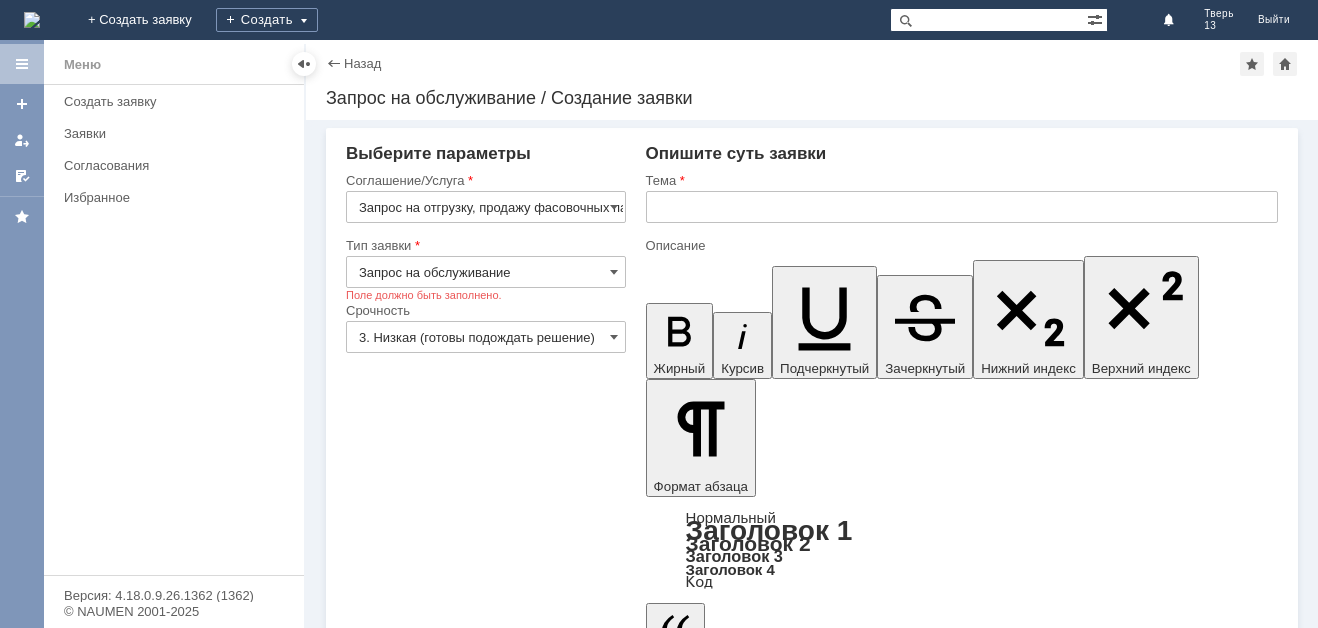 type on "Запрос на обслуживание" 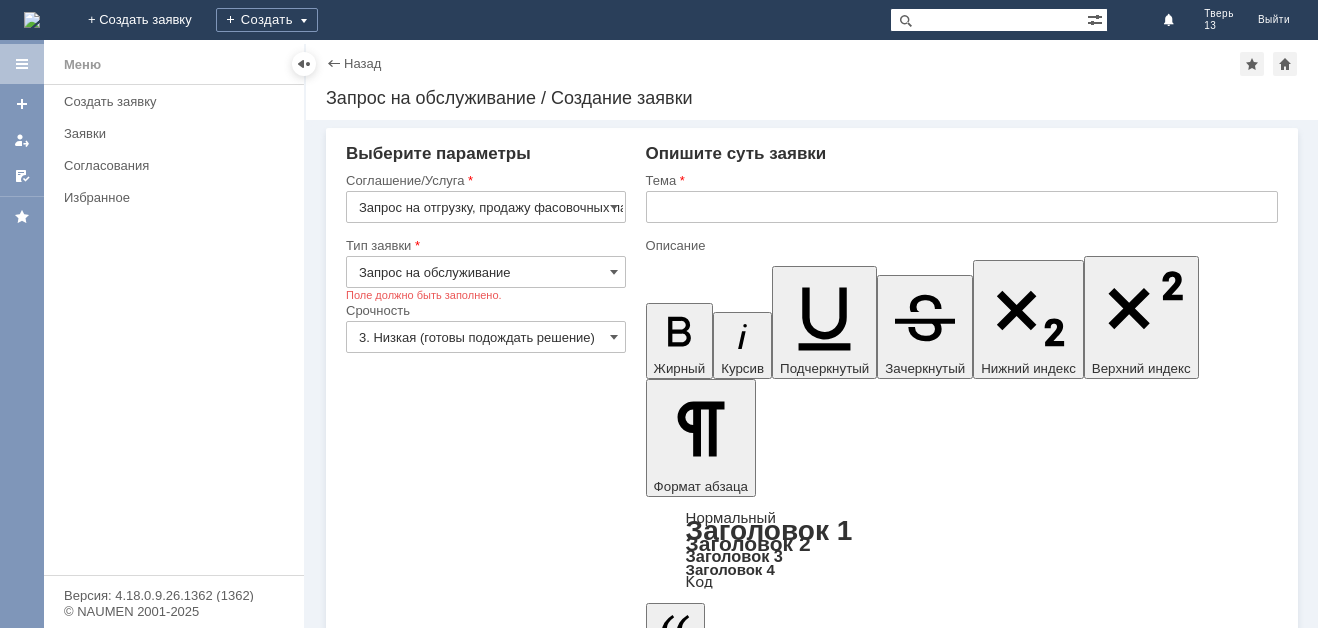 scroll, scrollTop: 0, scrollLeft: 0, axis: both 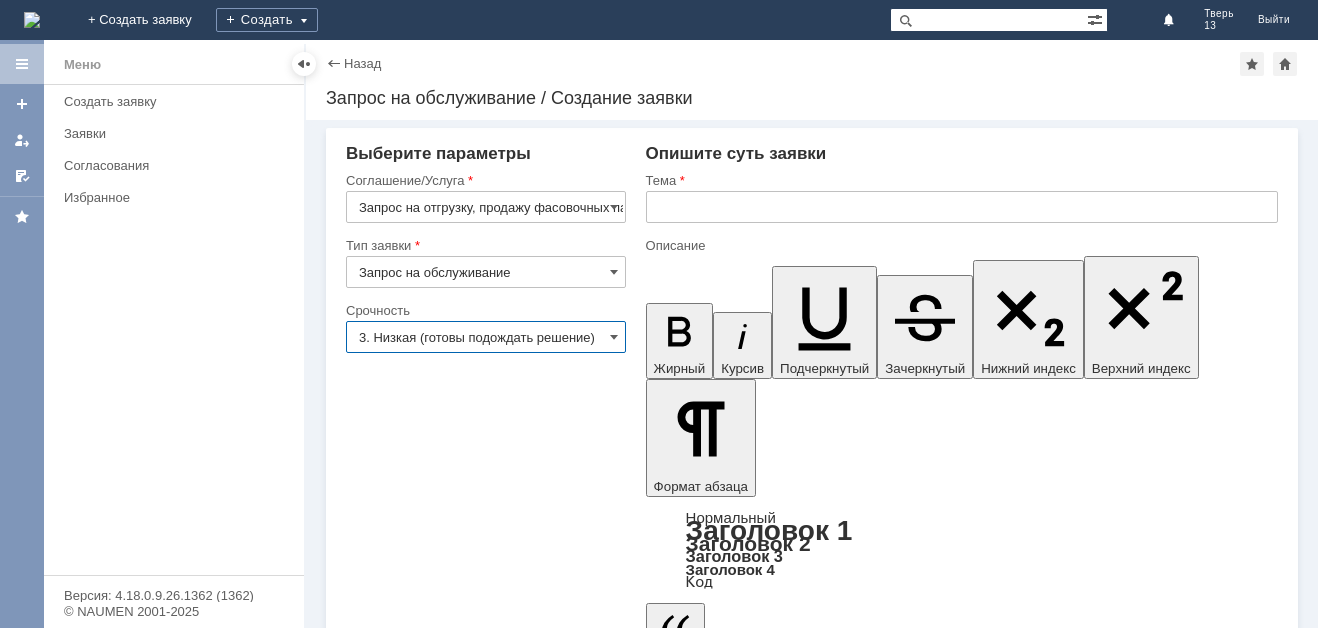 click on "3. Низкая (готовы подождать решение)" at bounding box center (486, 337) 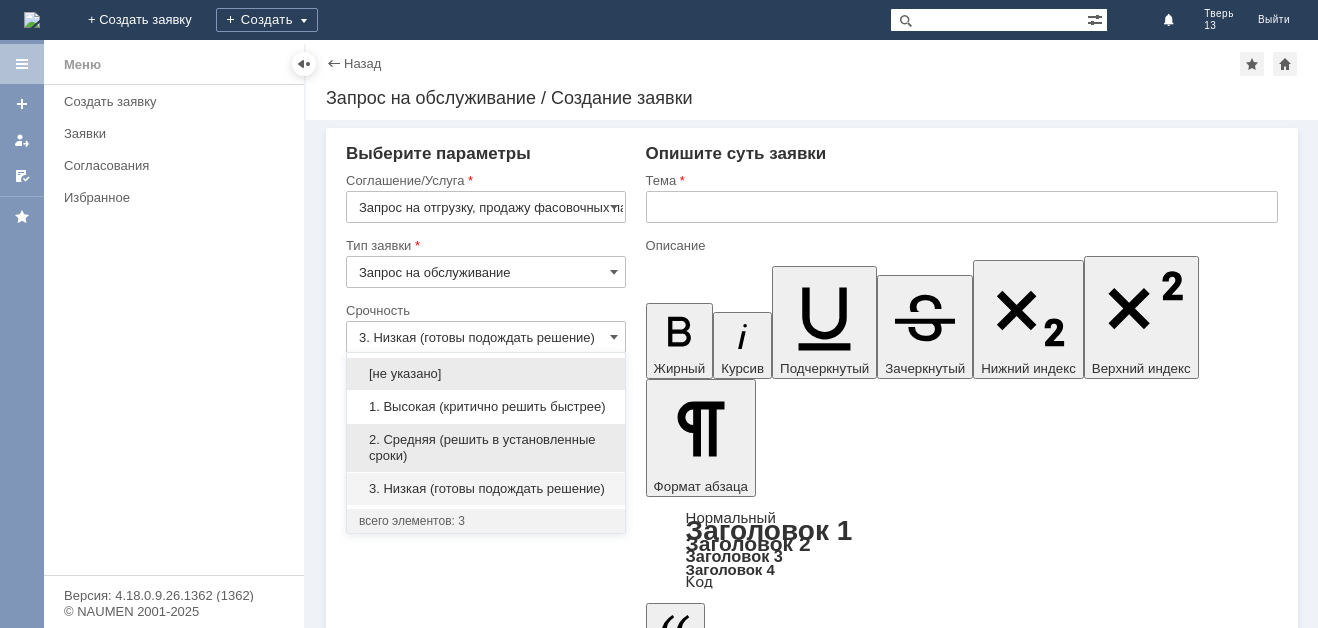 click on "2. Средняя (решить в установленные сроки)" at bounding box center (486, 448) 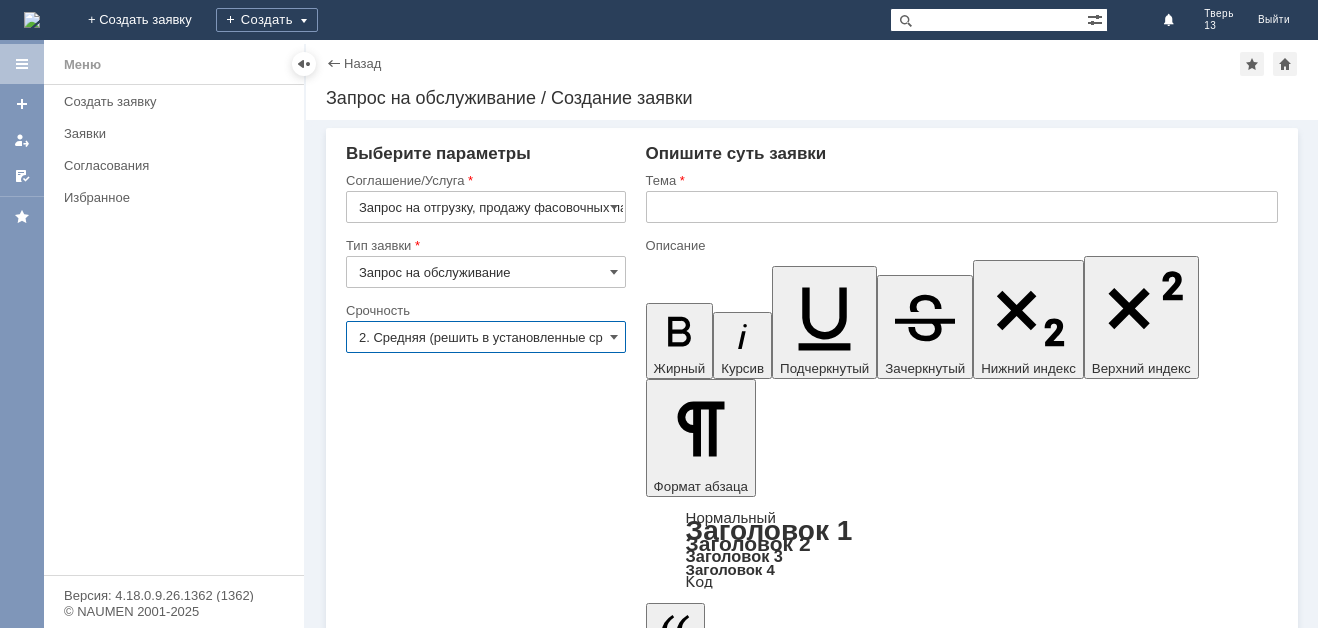 type on "2. Средняя (решить в установленные сроки)" 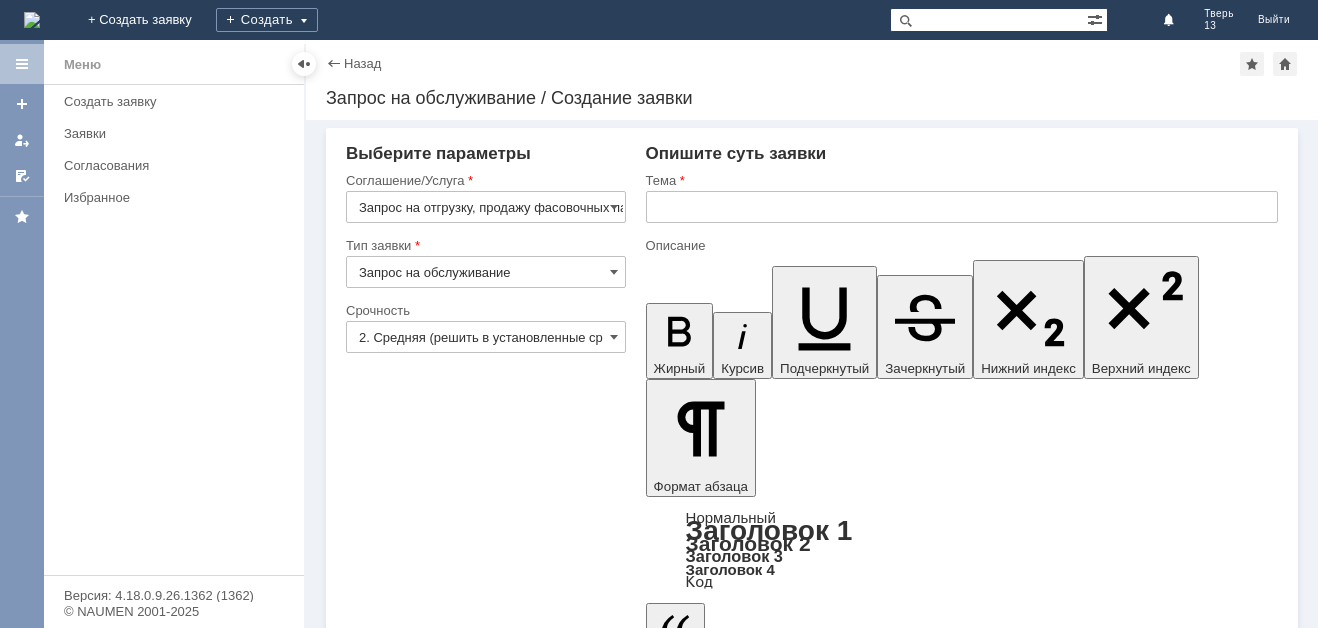 click on "Выберите параметры Соглашение/Услуга Запрос на отгрузку, продажу фасовочных пакетов Тип заявки Запрос на обслуживание Категория Срочность Срочность 2. Средняя (решить в установленные сроки) Рекомендуемые статьи БЗ             Название" at bounding box center [486, 2561] 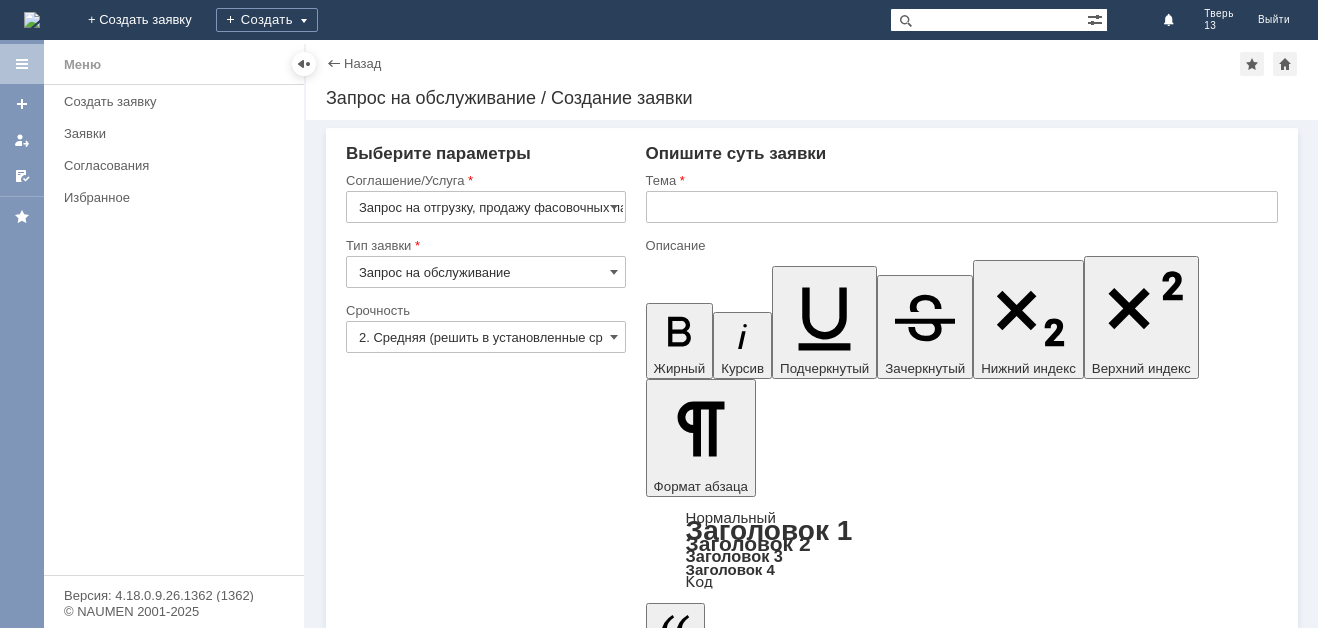 click at bounding box center [962, 207] 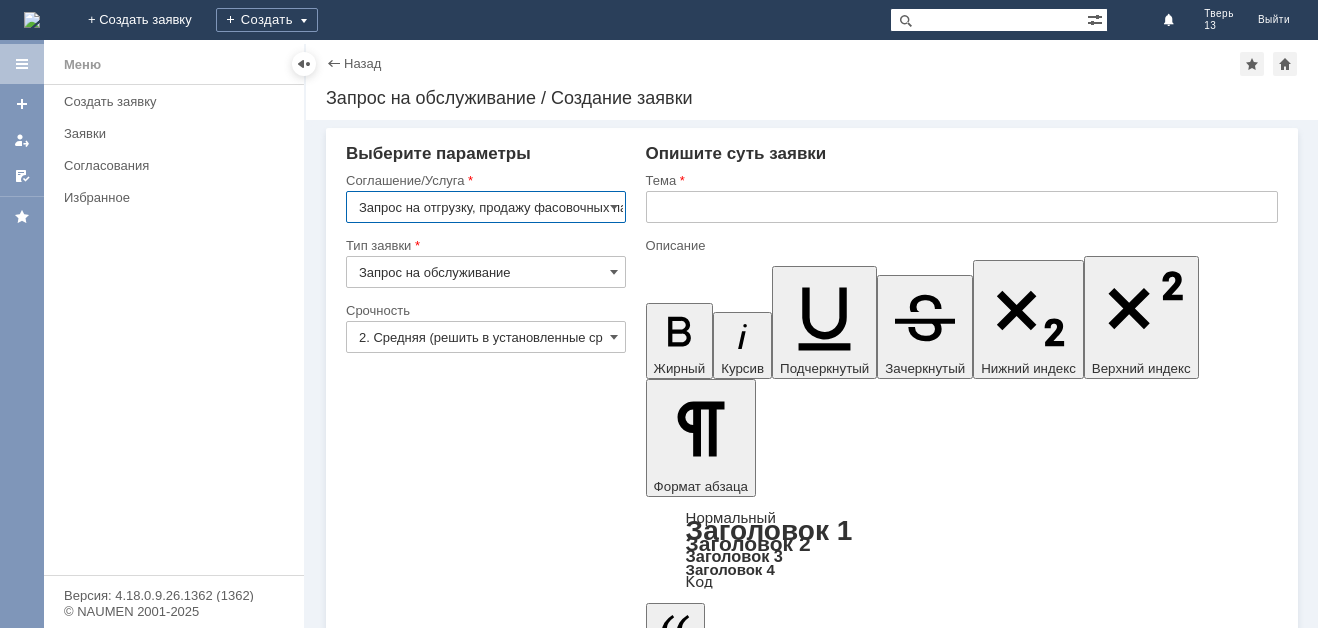 click on "Запрос на отгрузку, продажу фасовочных пакетов" at bounding box center [486, 207] 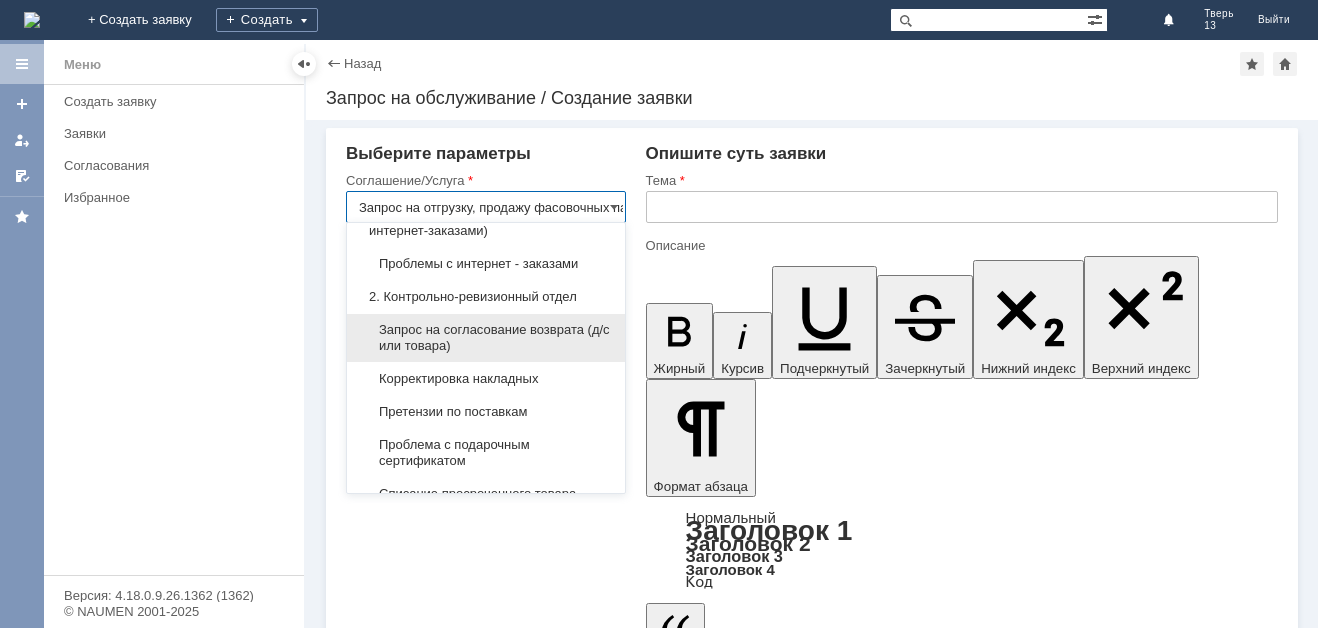 scroll, scrollTop: 300, scrollLeft: 0, axis: vertical 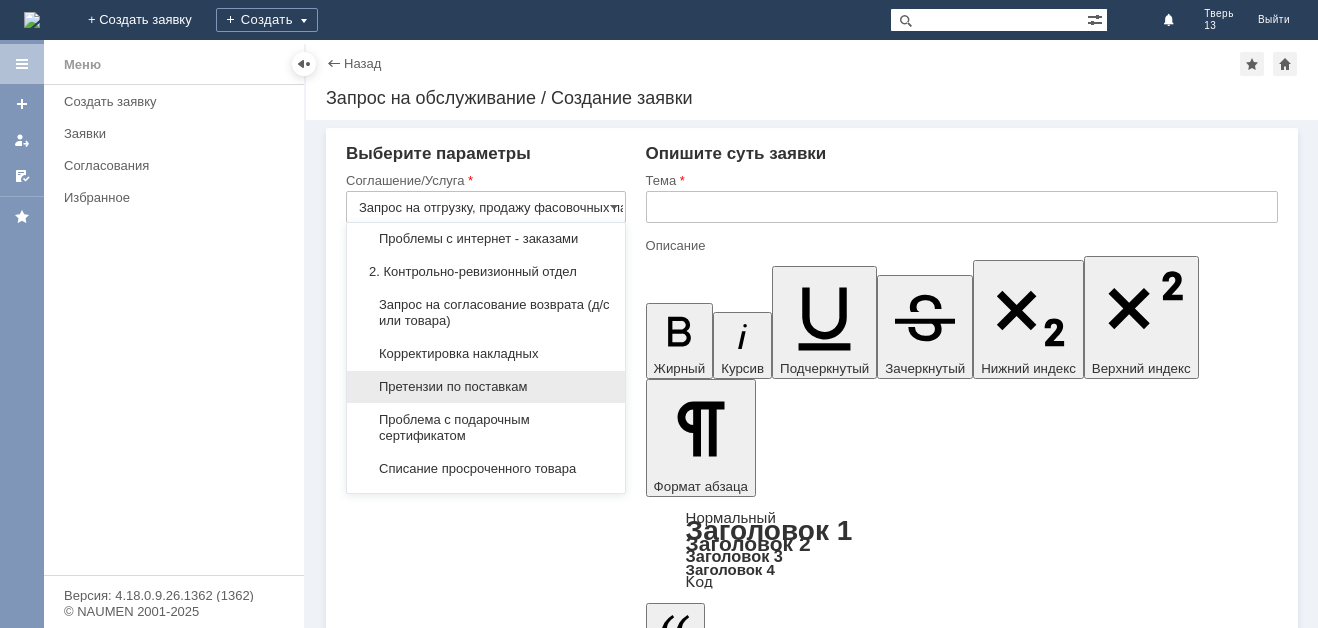 click on "Претензии по поставкам" at bounding box center (486, 387) 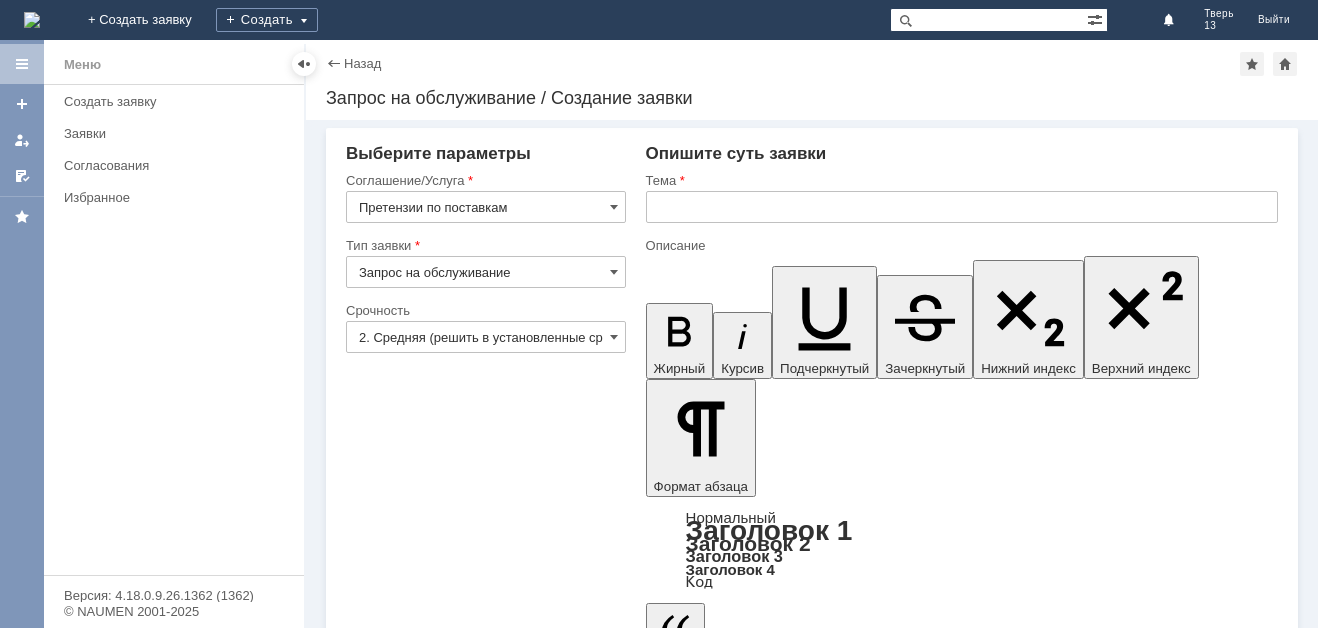type on "Претензии по поставкам" 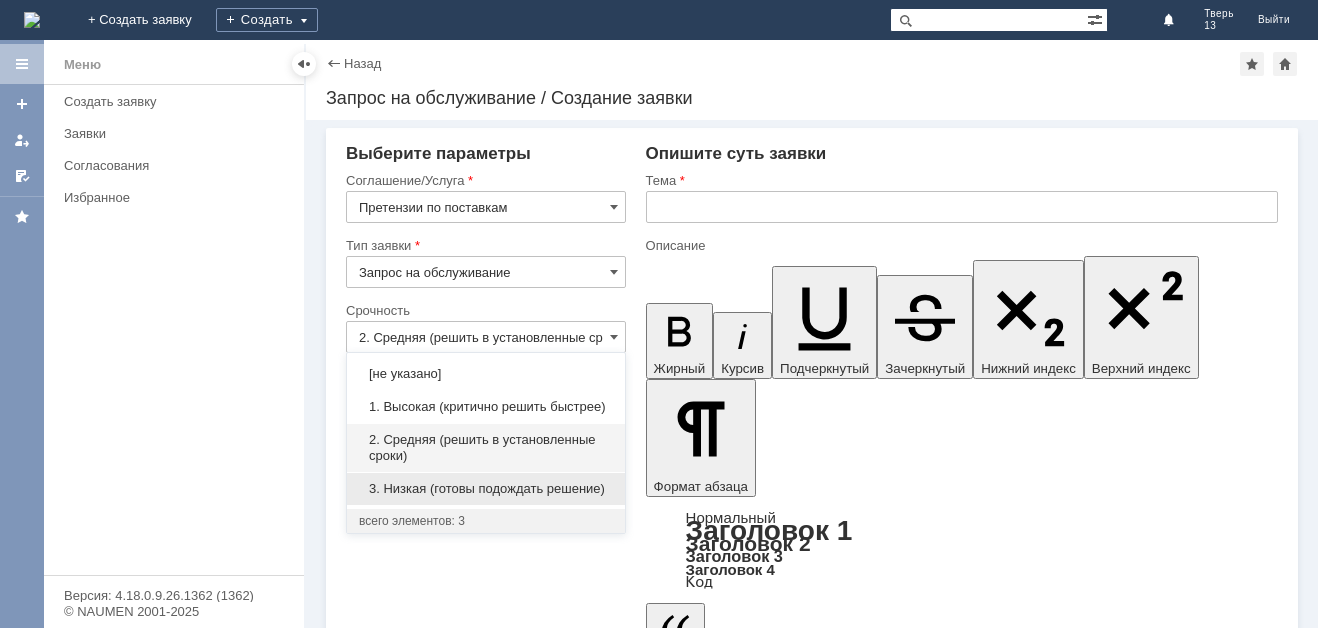 click on "3. Низкая (готовы подождать решение)" at bounding box center [486, 489] 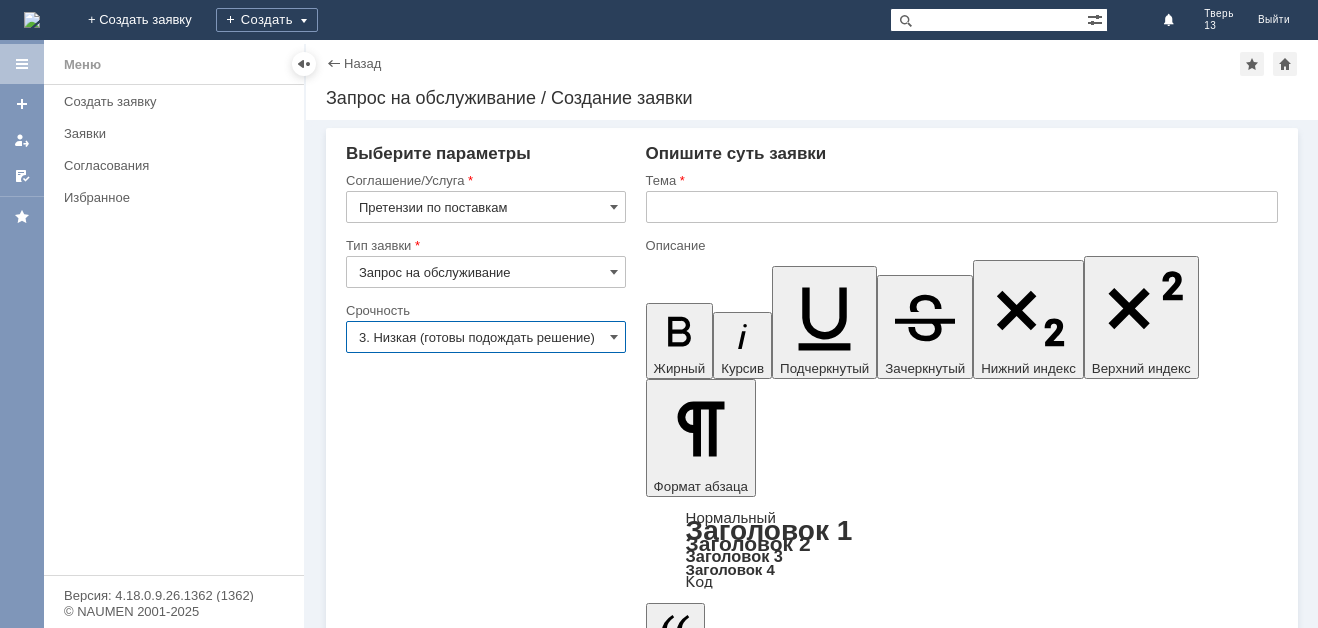 type on "3. Низкая (готовы подождать решение)" 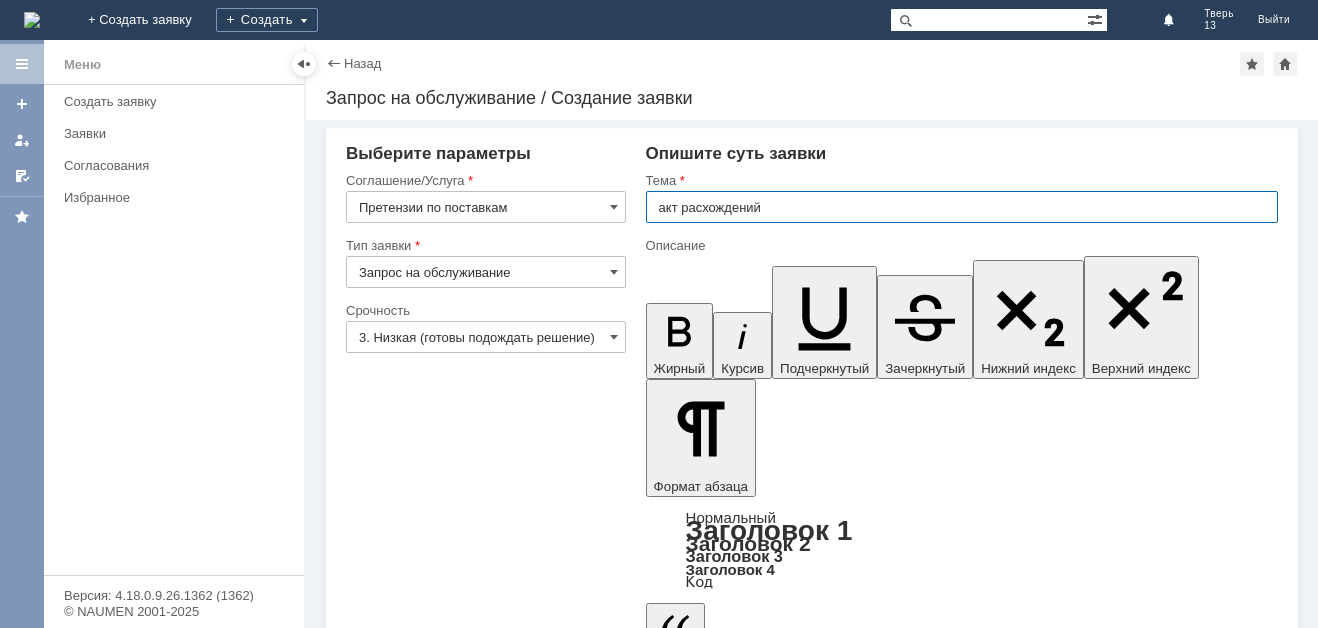 type on "акт расхождений" 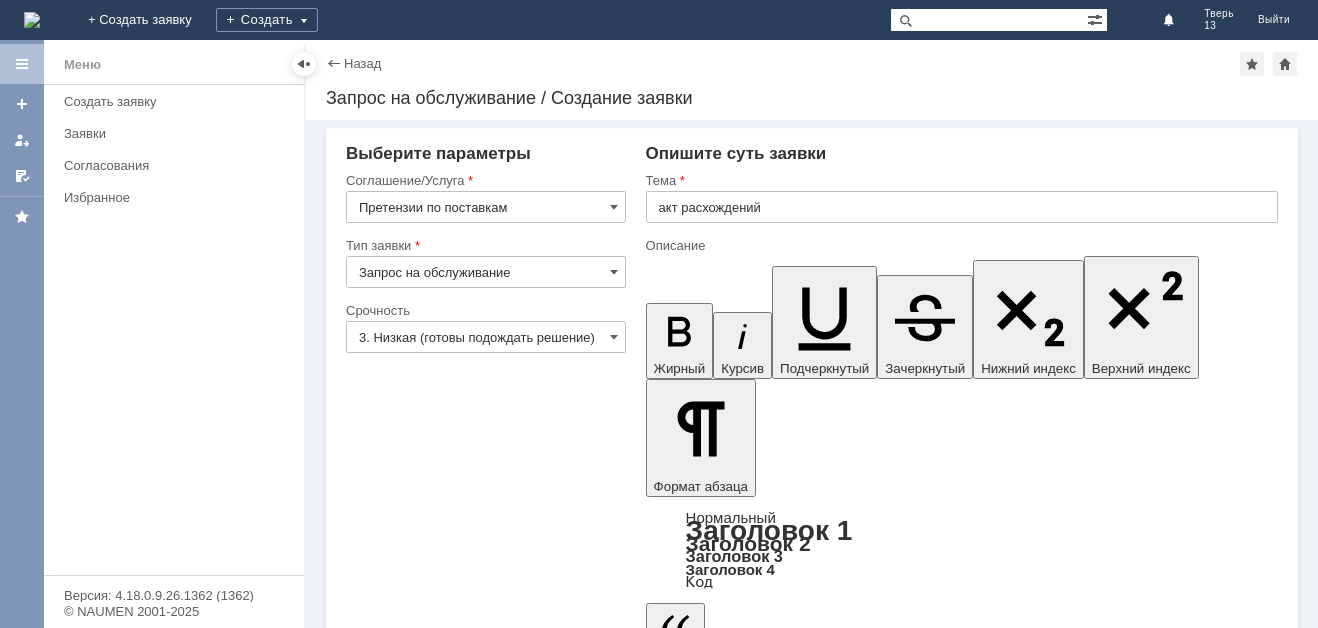type 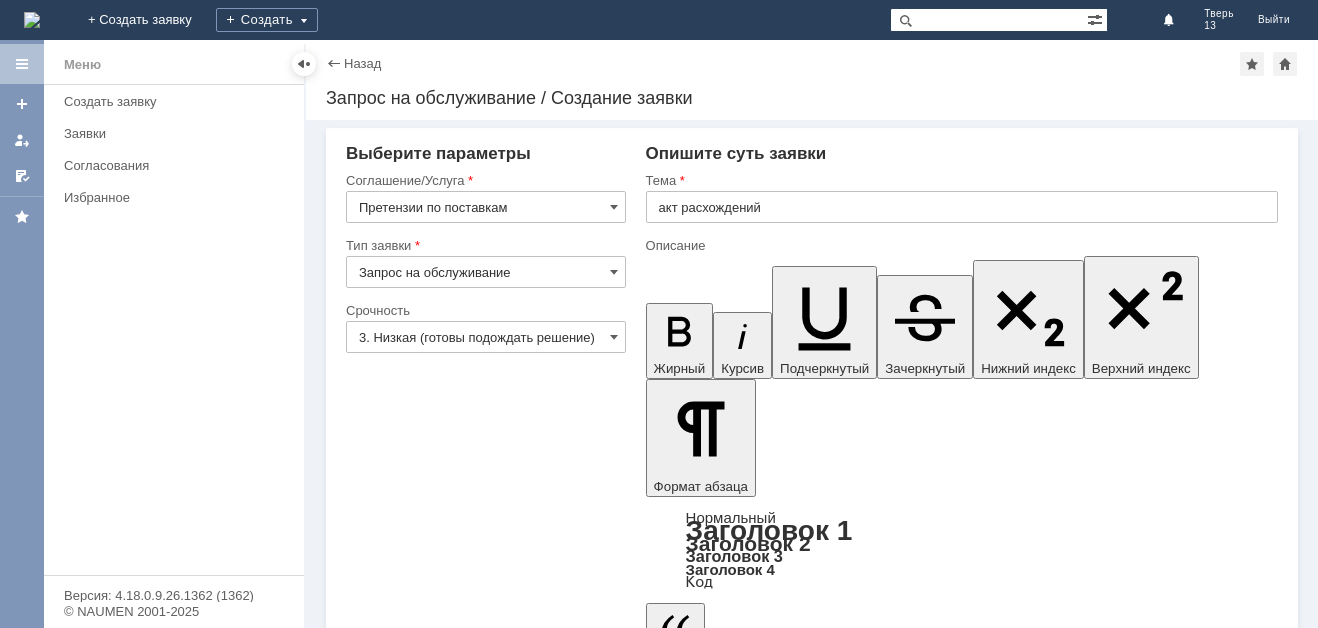 click on "Добавить файл" at bounding box center (722, 4949) 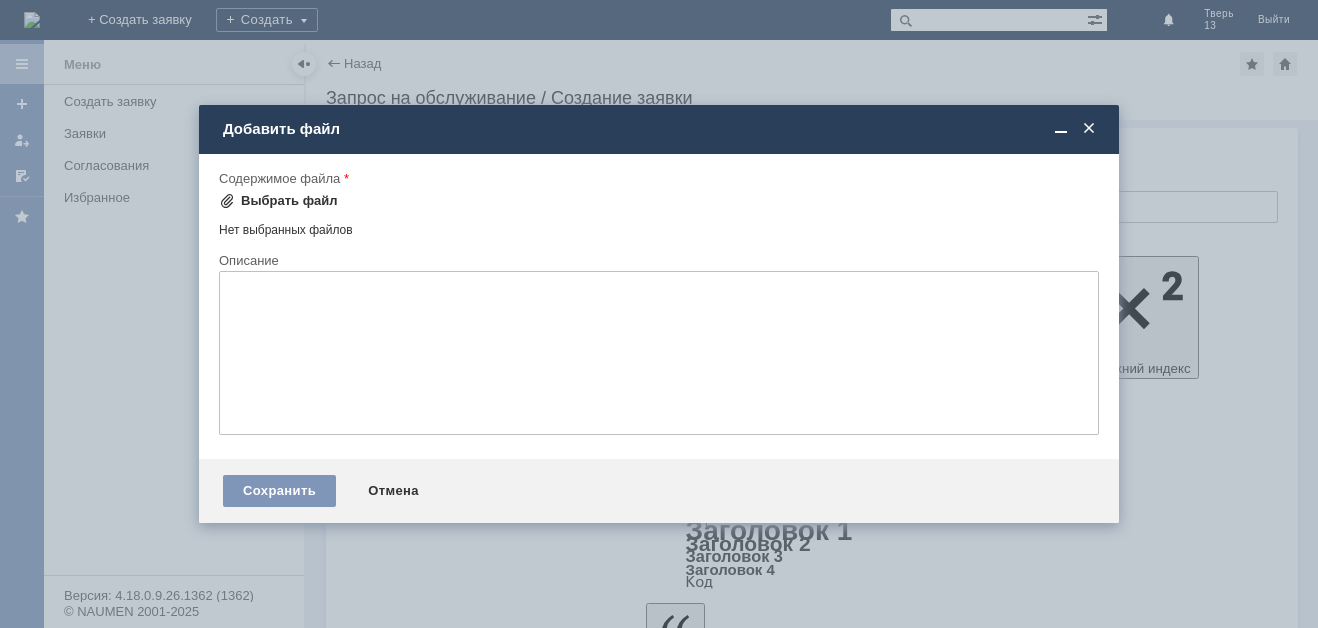 click on "Содержимое файла Выбрать файл Нет выбранных файлов Перетащите файлы сюда" at bounding box center [659, 211] 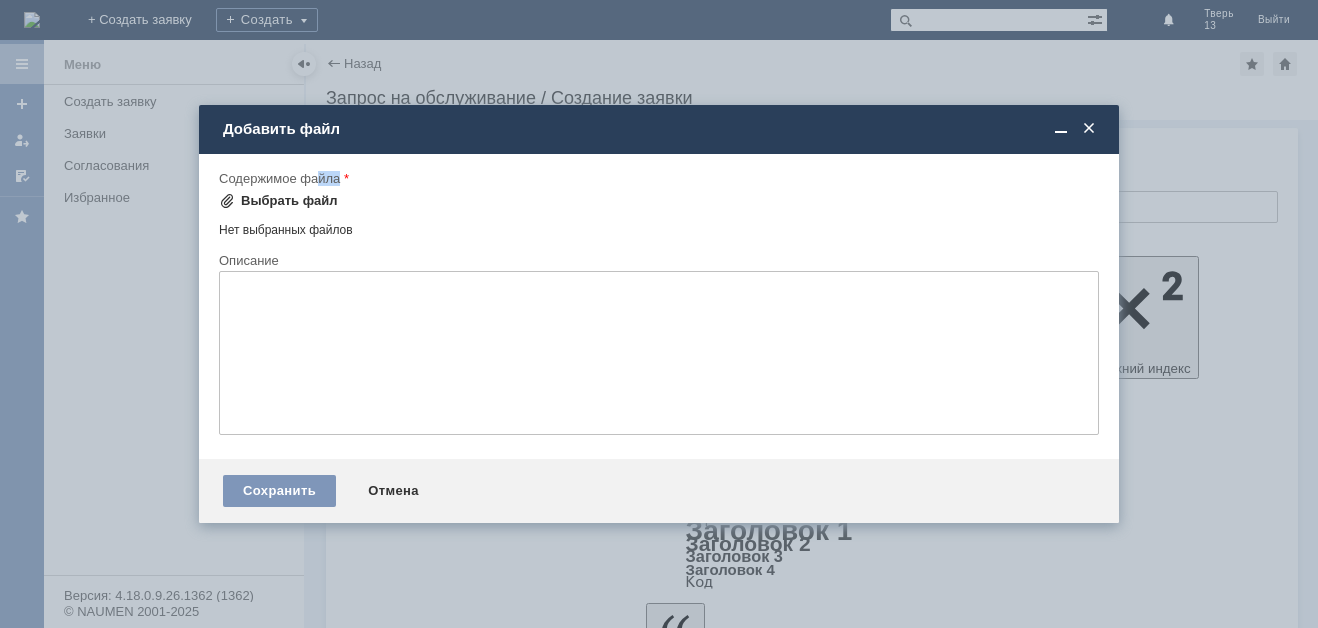 click on "Выбрать файл" at bounding box center (278, 201) 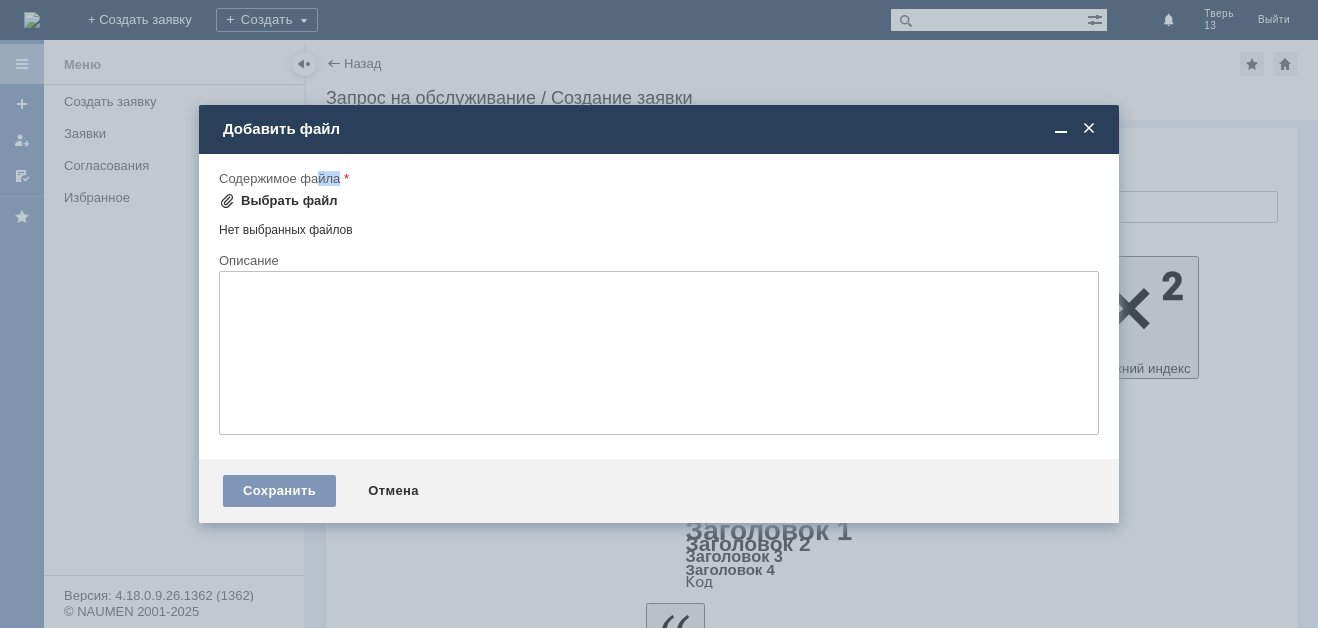 click on "Выбрать файл" at bounding box center [289, 201] 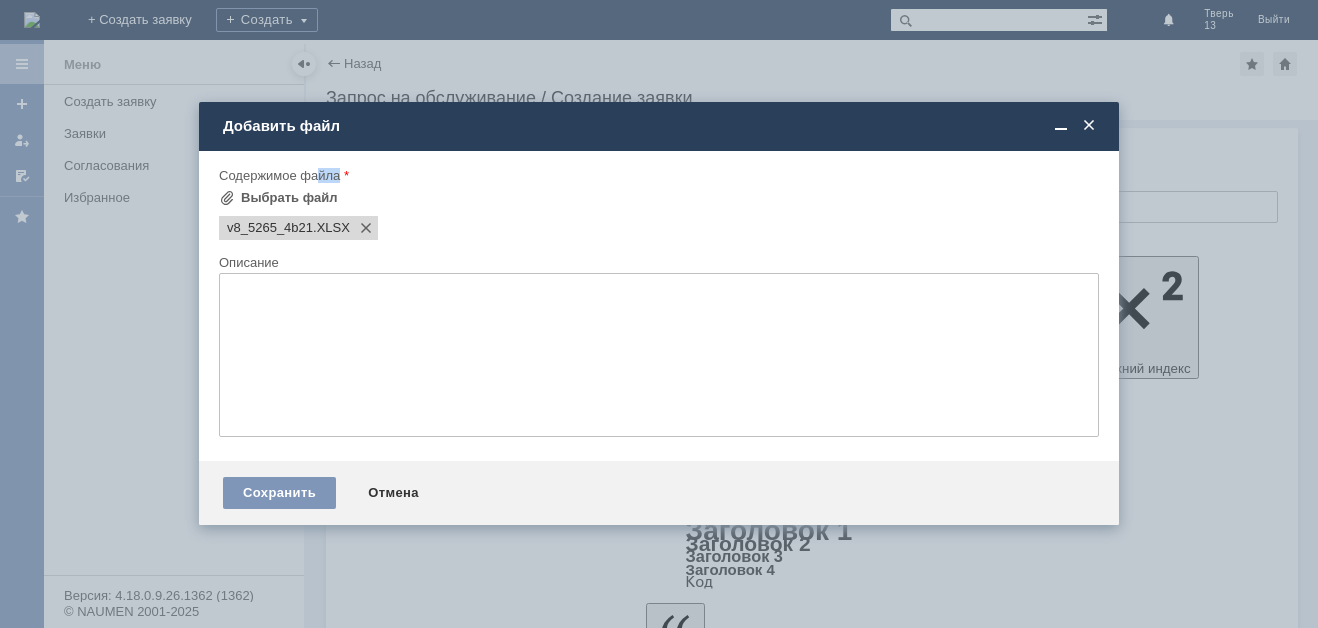 scroll, scrollTop: 0, scrollLeft: 0, axis: both 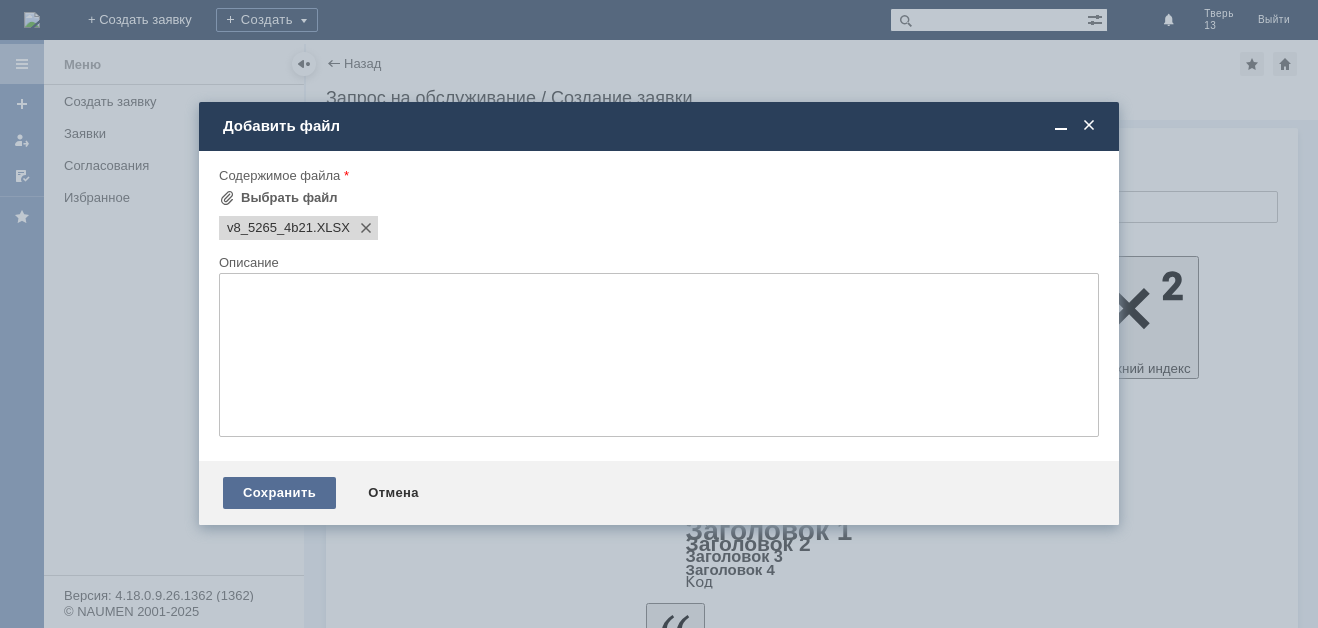 click on "Сохранить" at bounding box center [279, 493] 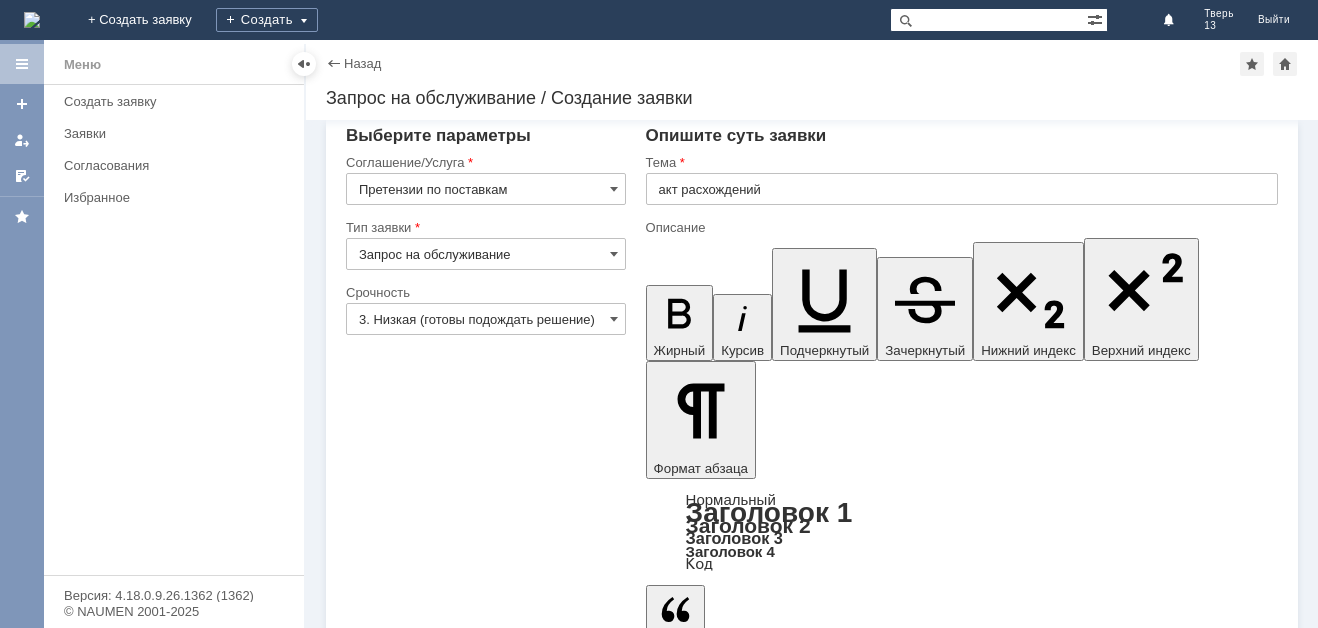 scroll, scrollTop: 31, scrollLeft: 0, axis: vertical 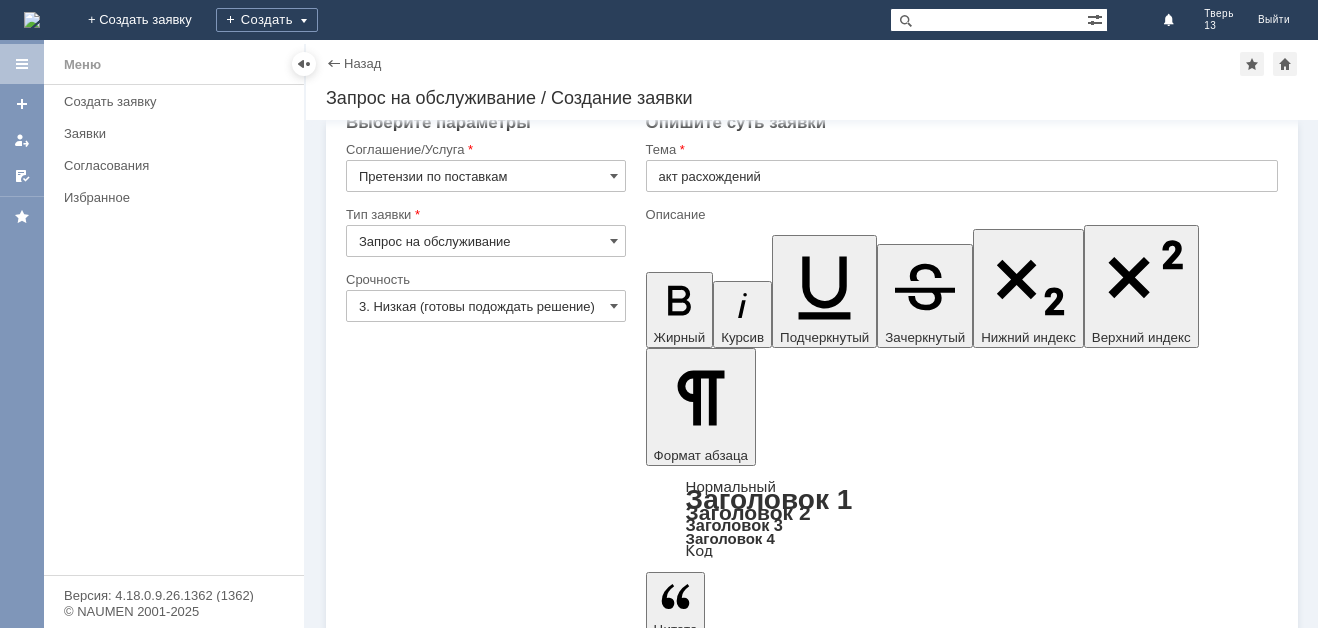 drag, startPoint x: 416, startPoint y: 581, endPoint x: 416, endPoint y: 566, distance: 15 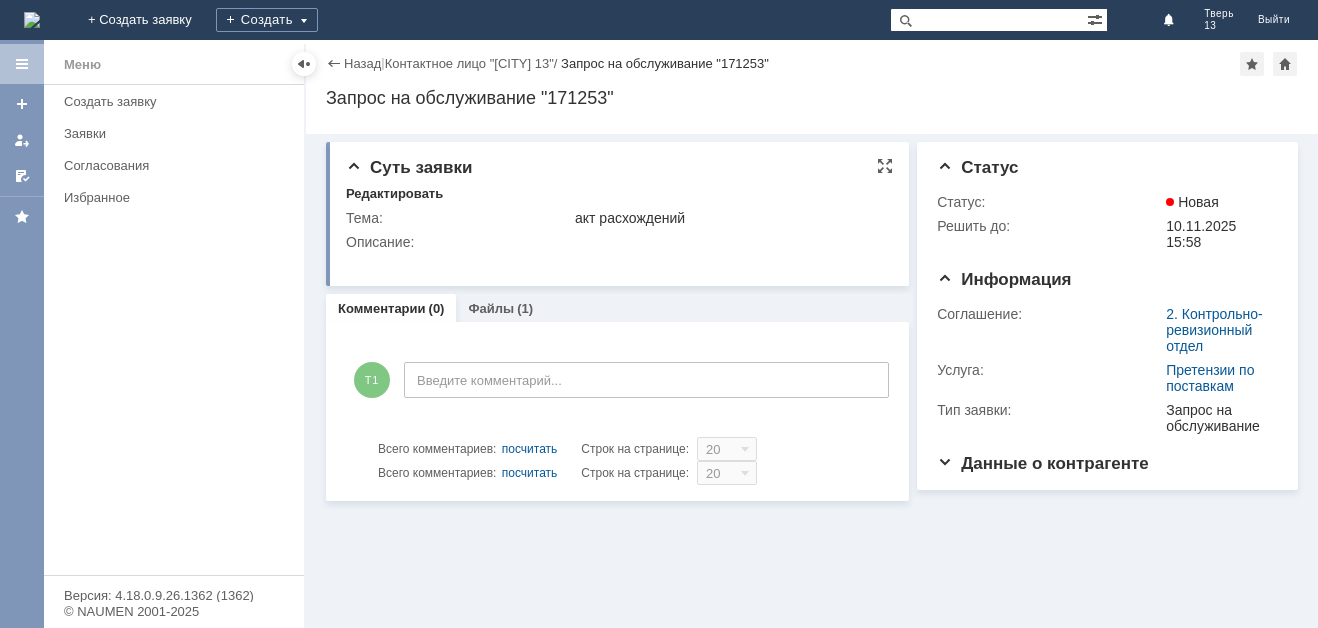 scroll, scrollTop: 0, scrollLeft: 0, axis: both 